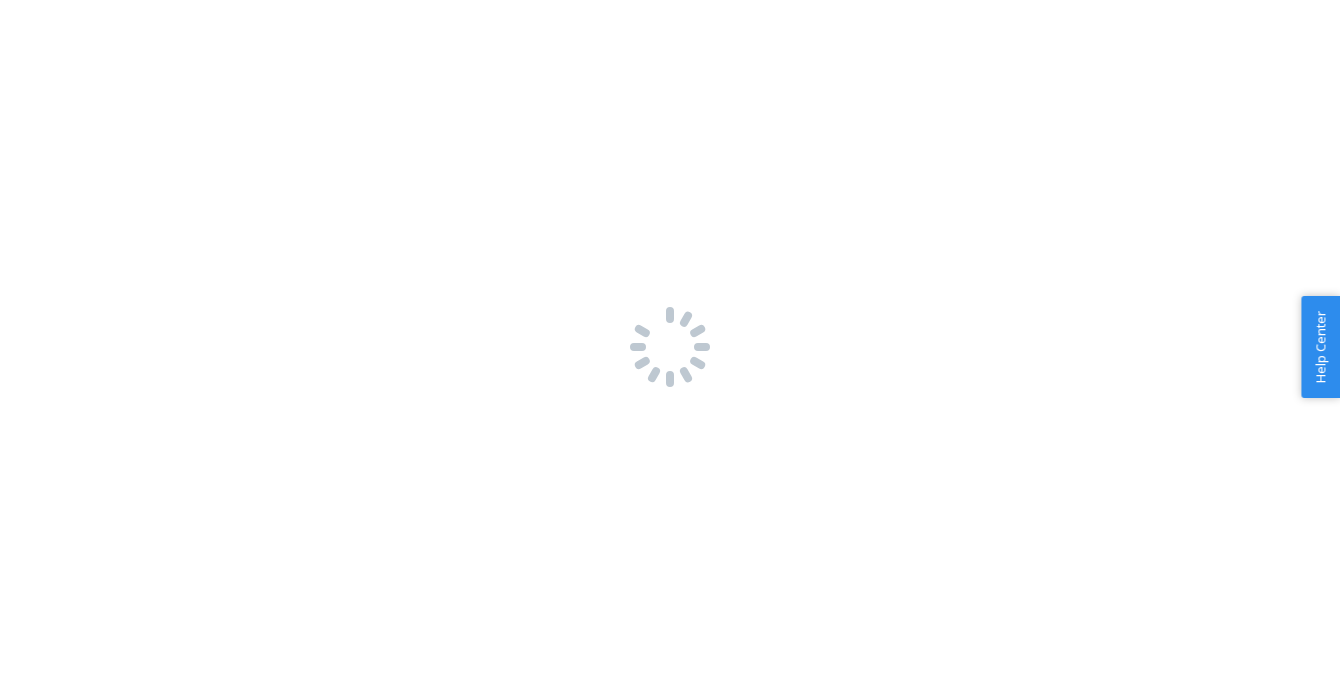 scroll, scrollTop: 0, scrollLeft: 0, axis: both 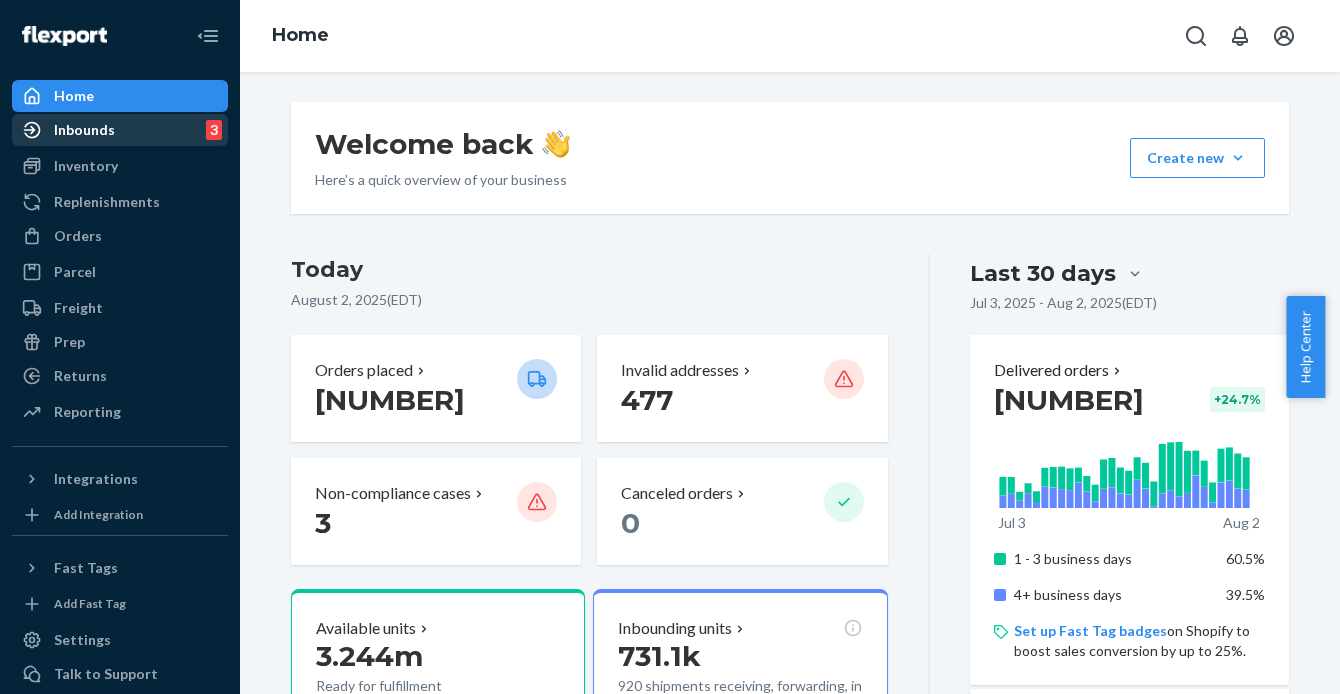click on "Inbounds 3" at bounding box center (120, 130) 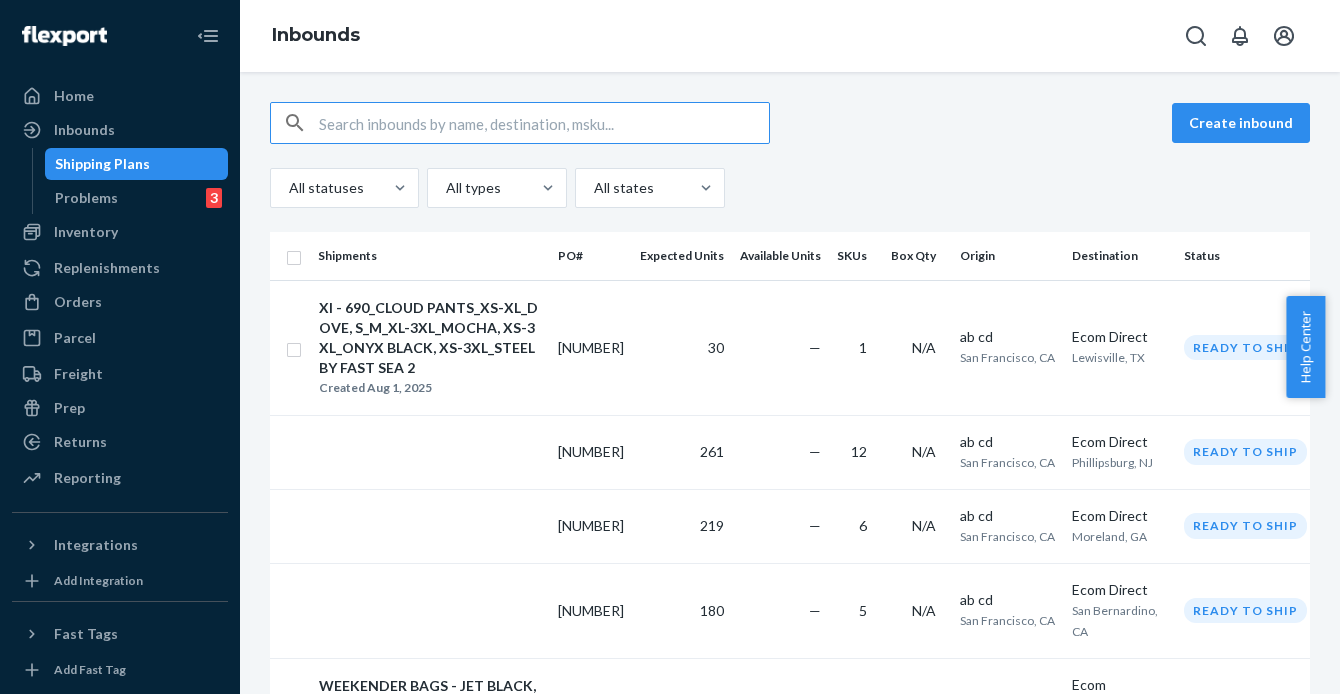 type on "AIRPLANE MODE TRAVEL HOODIE - ALOE / L" 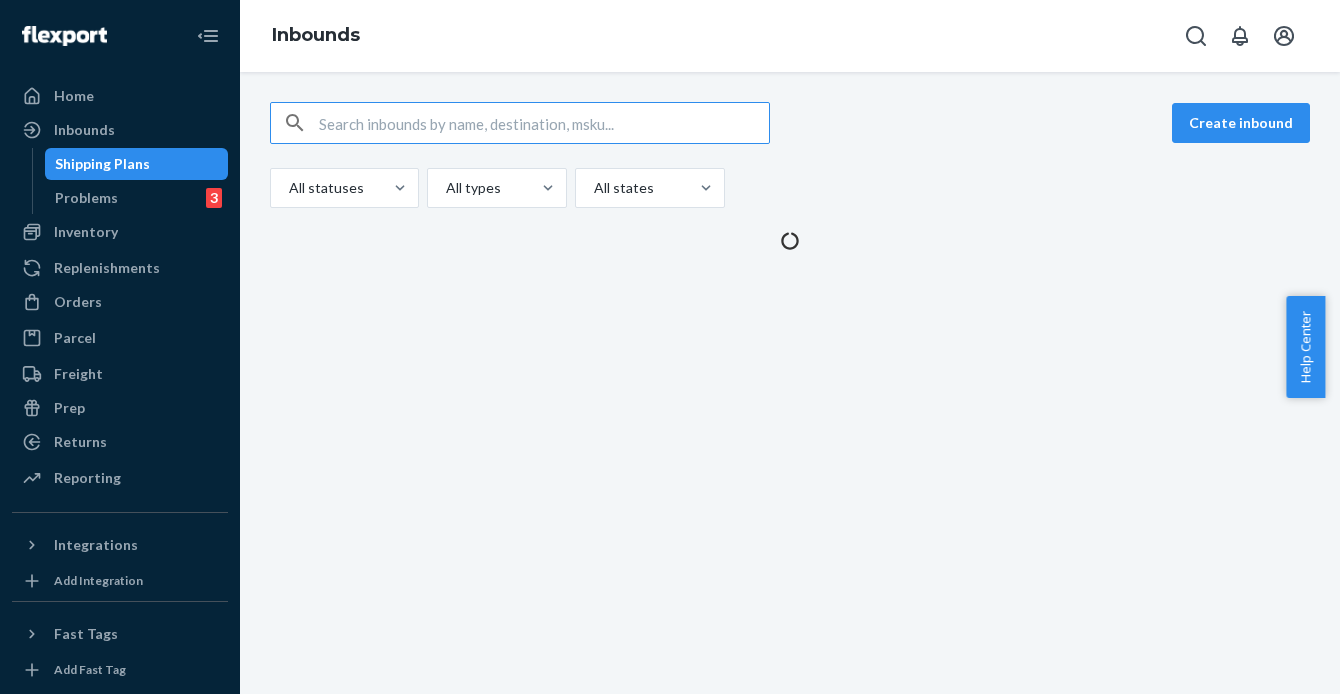 type on "AIRPLANE MODE TRAVEL HOODIE - ALOE / L" 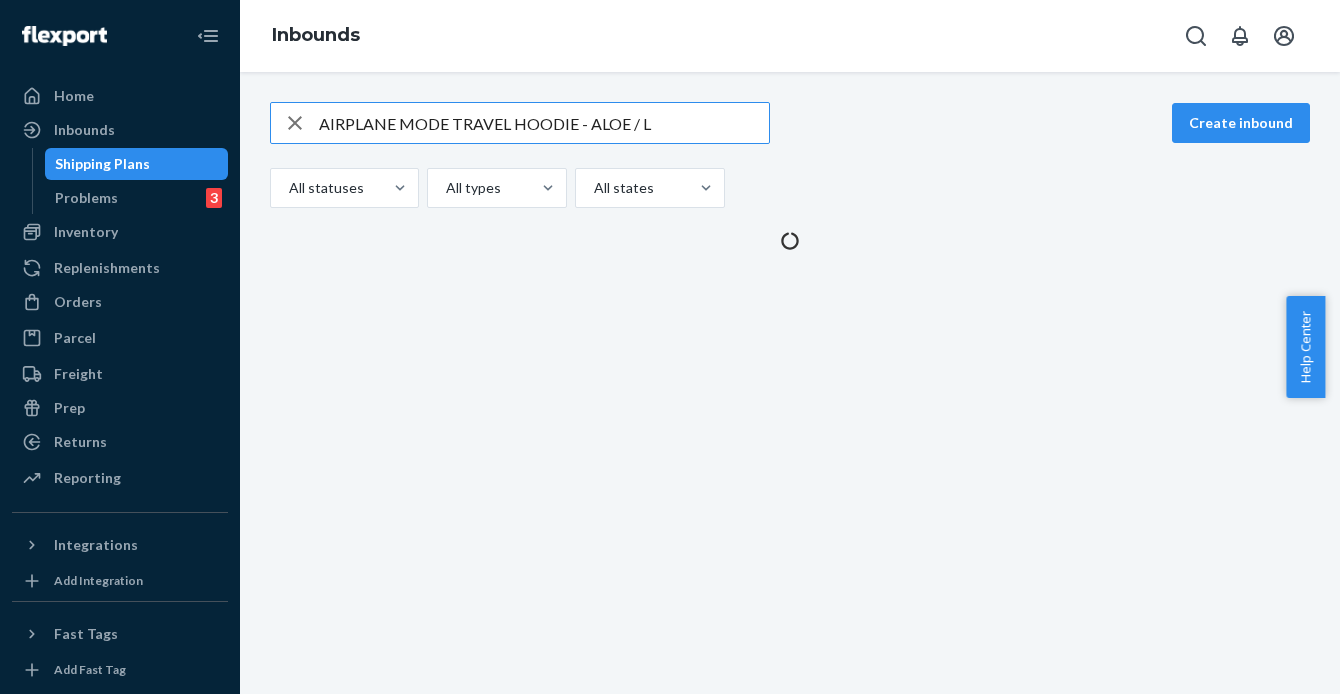type 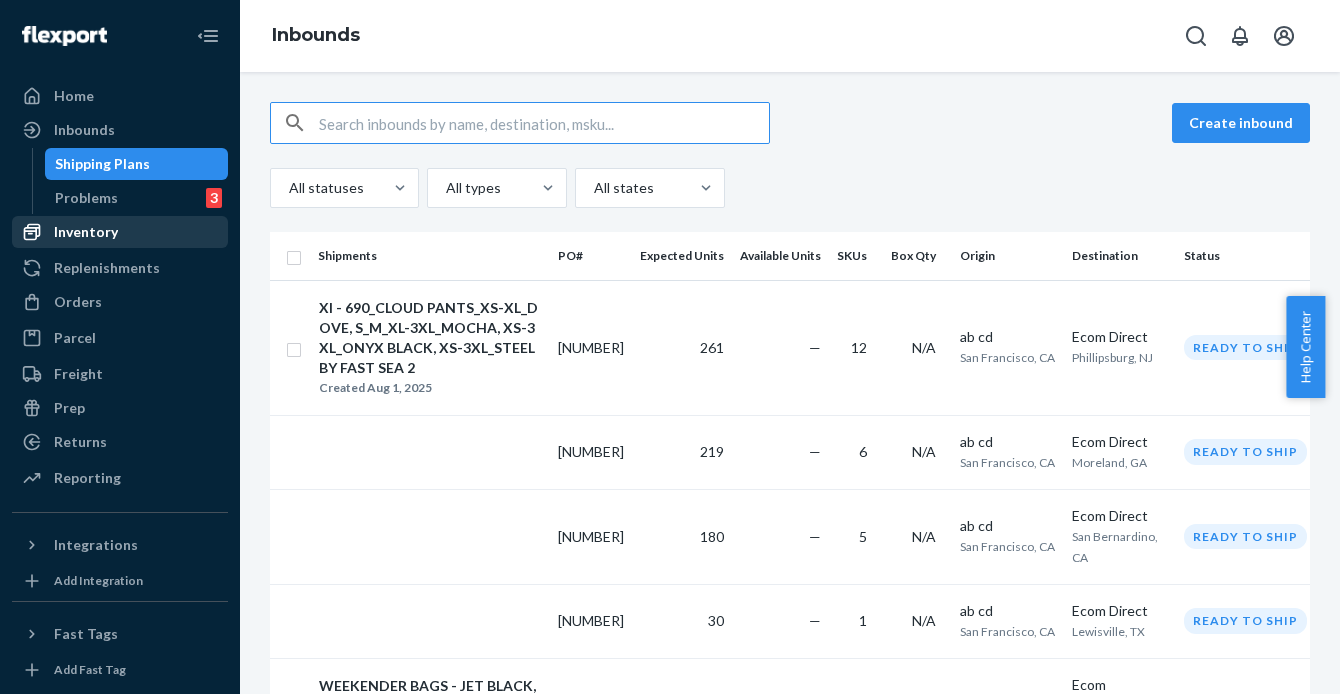 click on "Inventory" at bounding box center (86, 232) 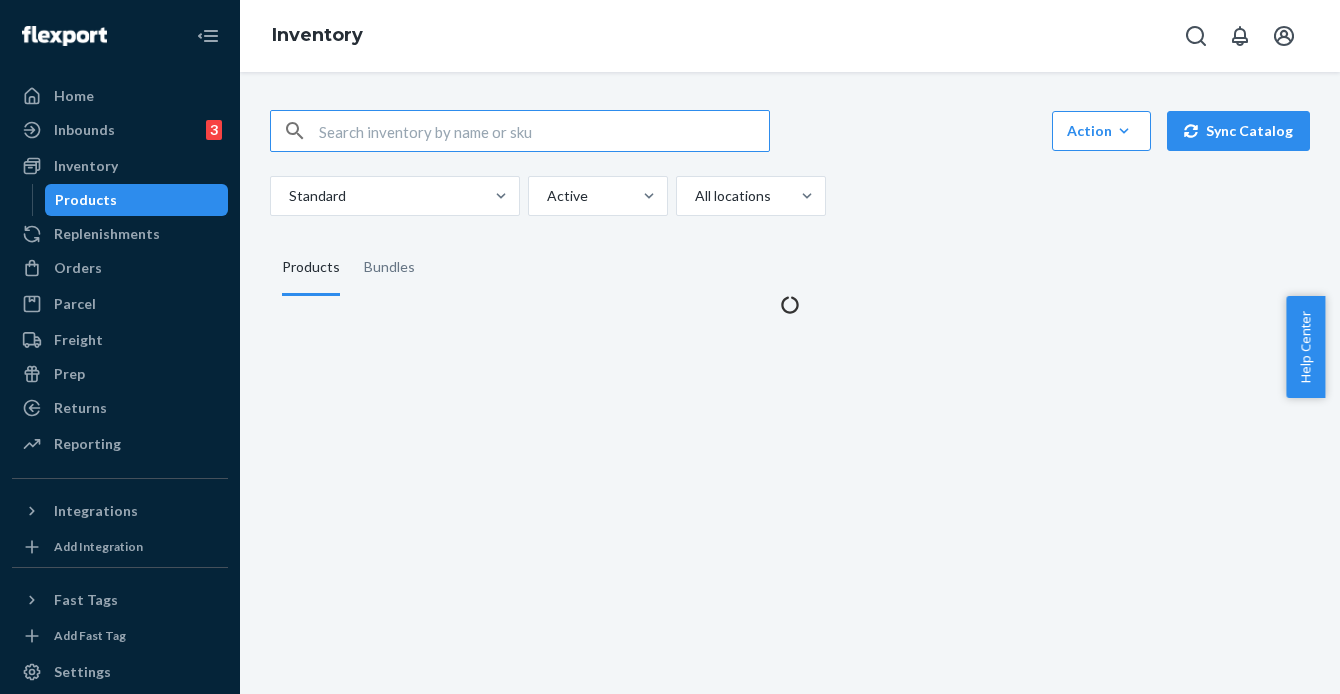 click at bounding box center (544, 131) 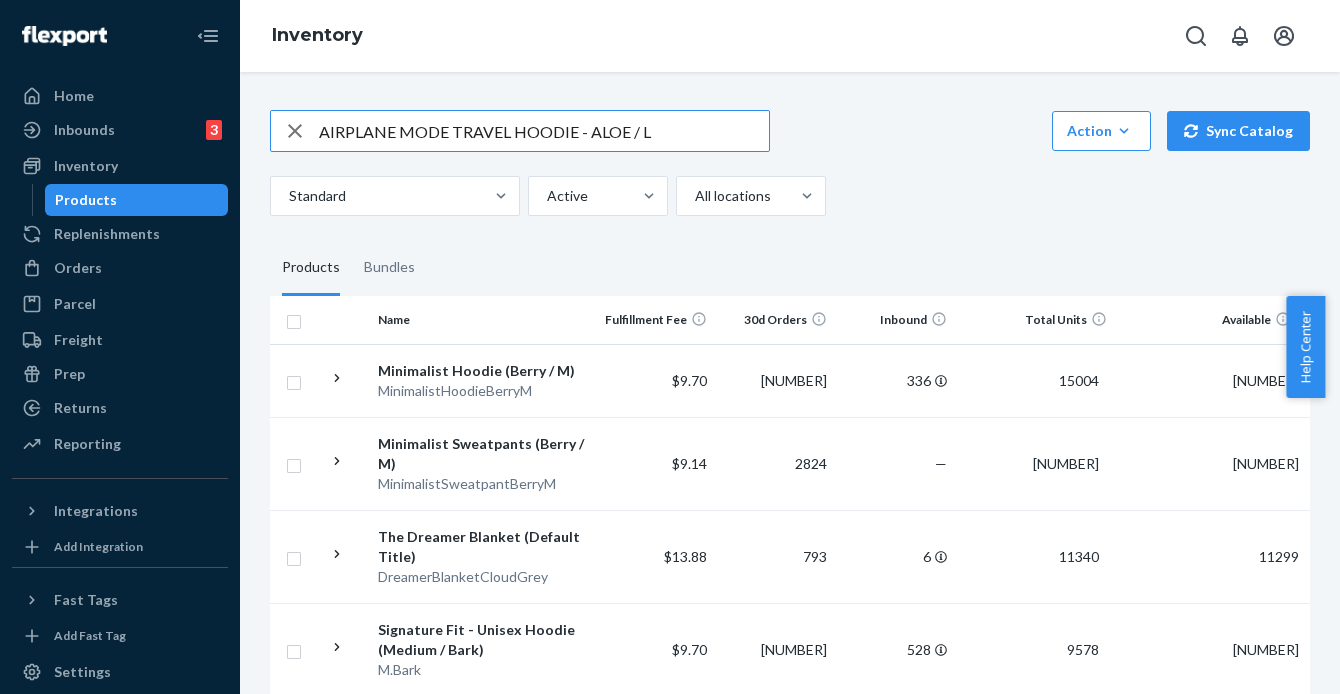 click on "AIRPLANE MODE TRAVEL HOODIE - ALOE / L" at bounding box center [544, 131] 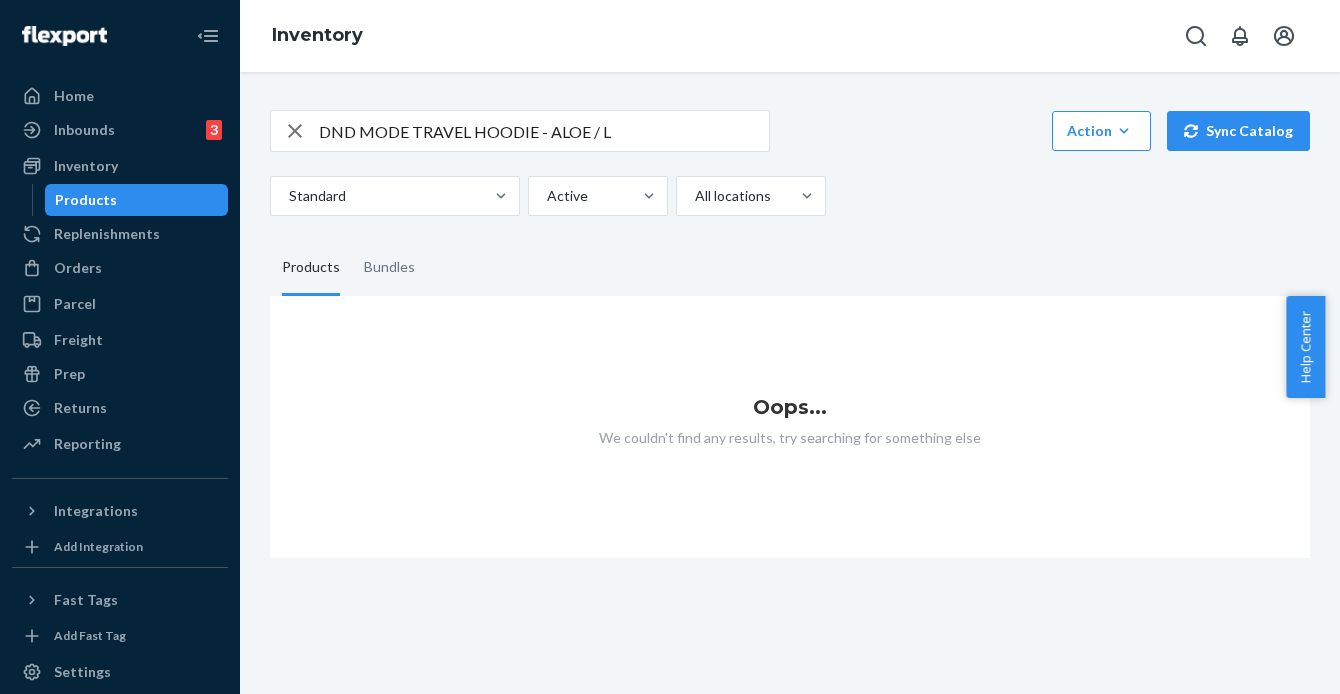 click on "DND MODE TRAVEL HOODIE - ALOE / L" at bounding box center [544, 131] 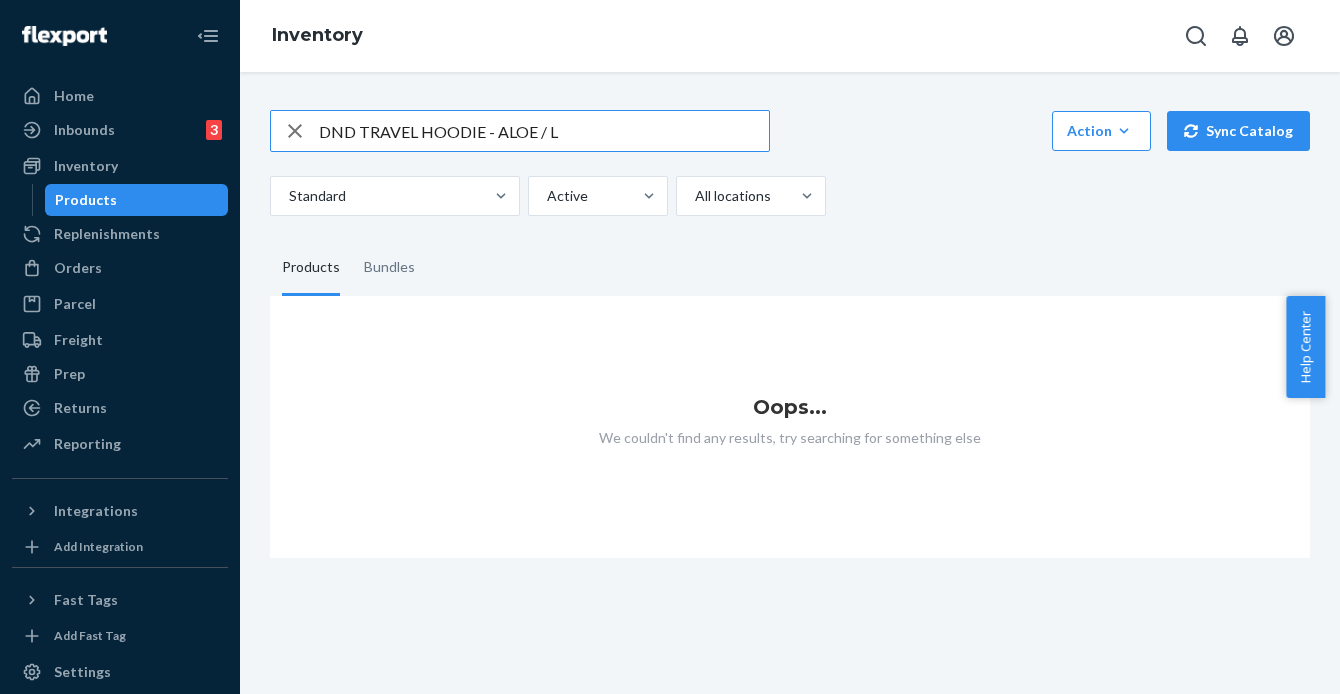 drag, startPoint x: 350, startPoint y: 135, endPoint x: 322, endPoint y: 135, distance: 28 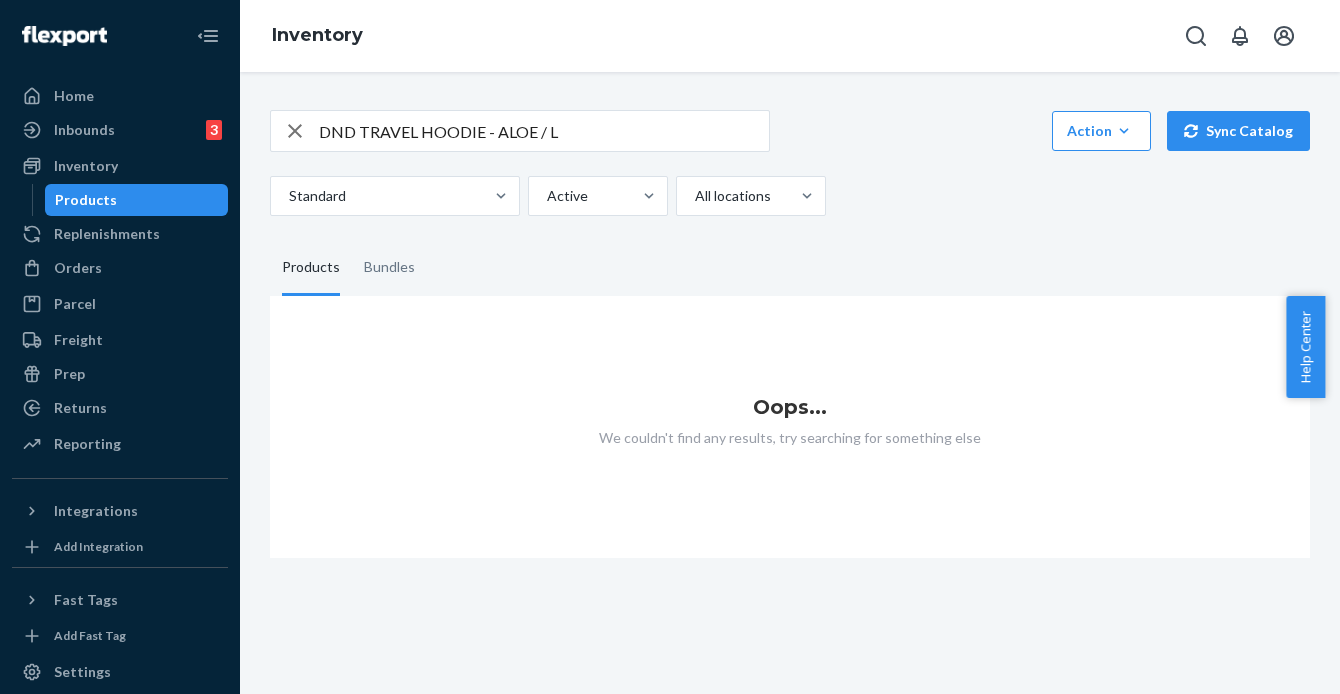 click on "DND TRAVEL HOODIE - ALOE / L" at bounding box center (544, 131) 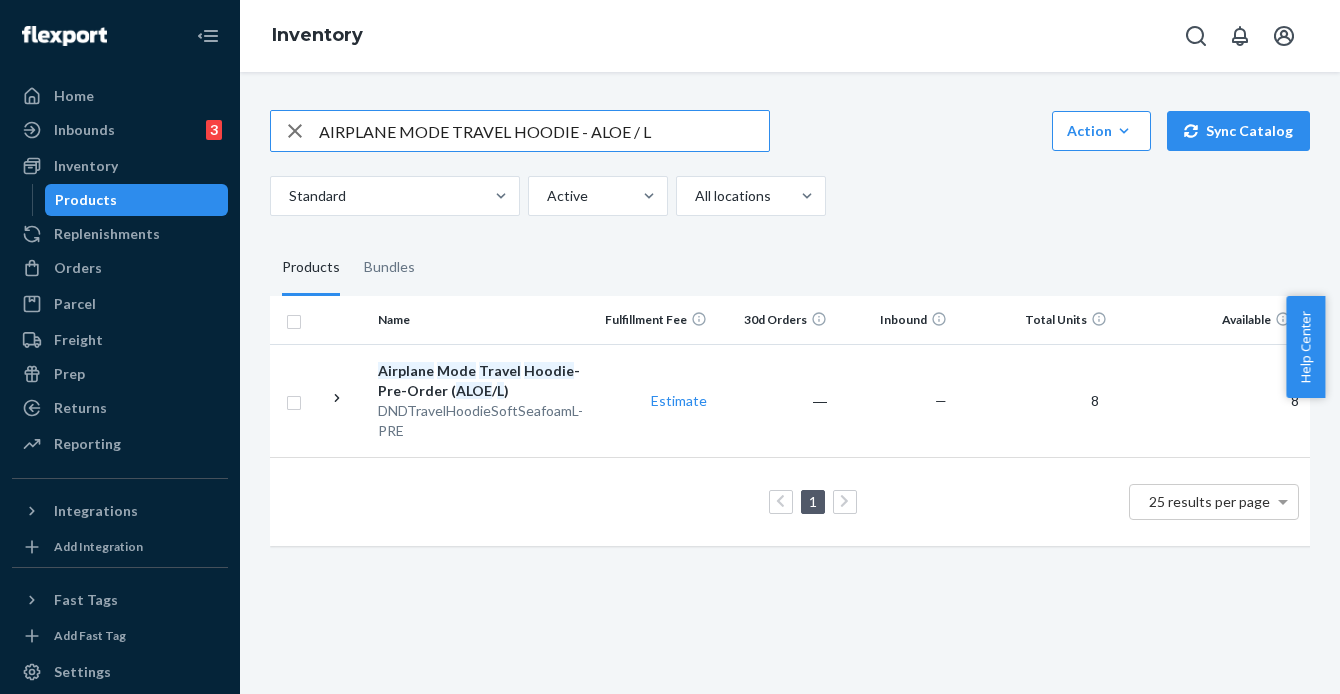 drag, startPoint x: 450, startPoint y: 132, endPoint x: 316, endPoint y: 130, distance: 134.01492 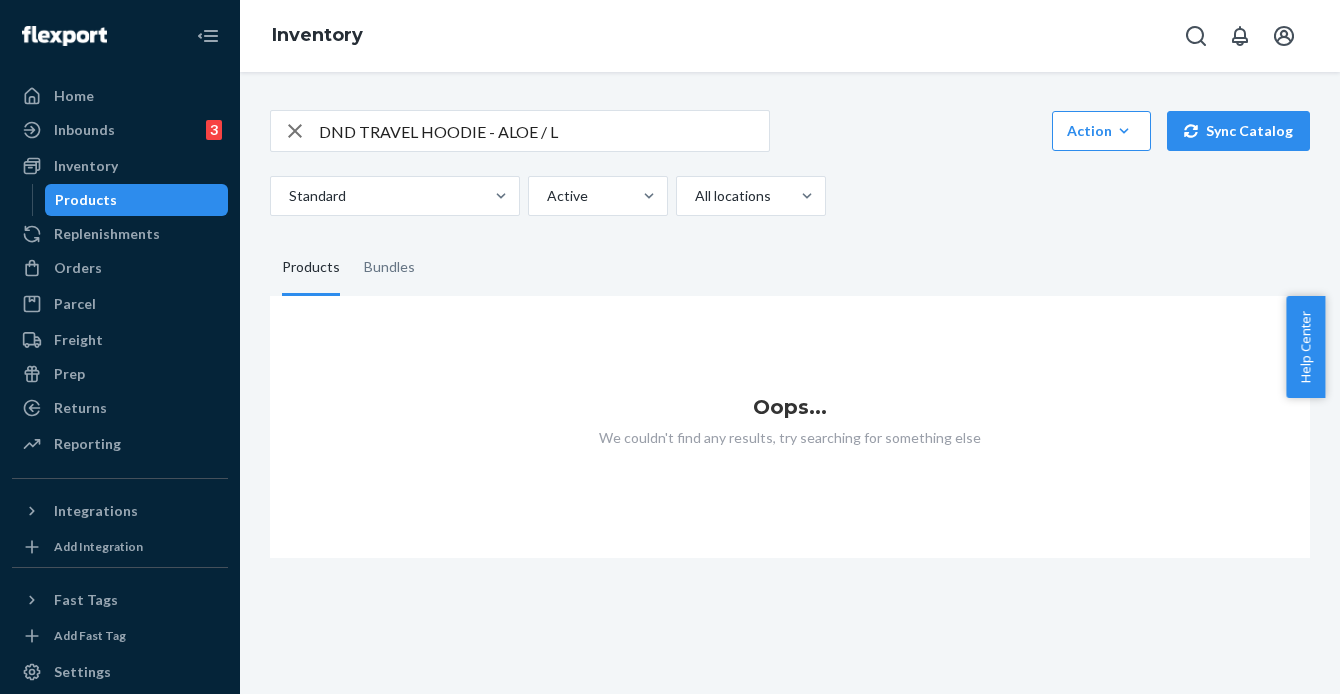 click on "DND TRAVEL HOODIE - ALOE / L" at bounding box center (544, 131) 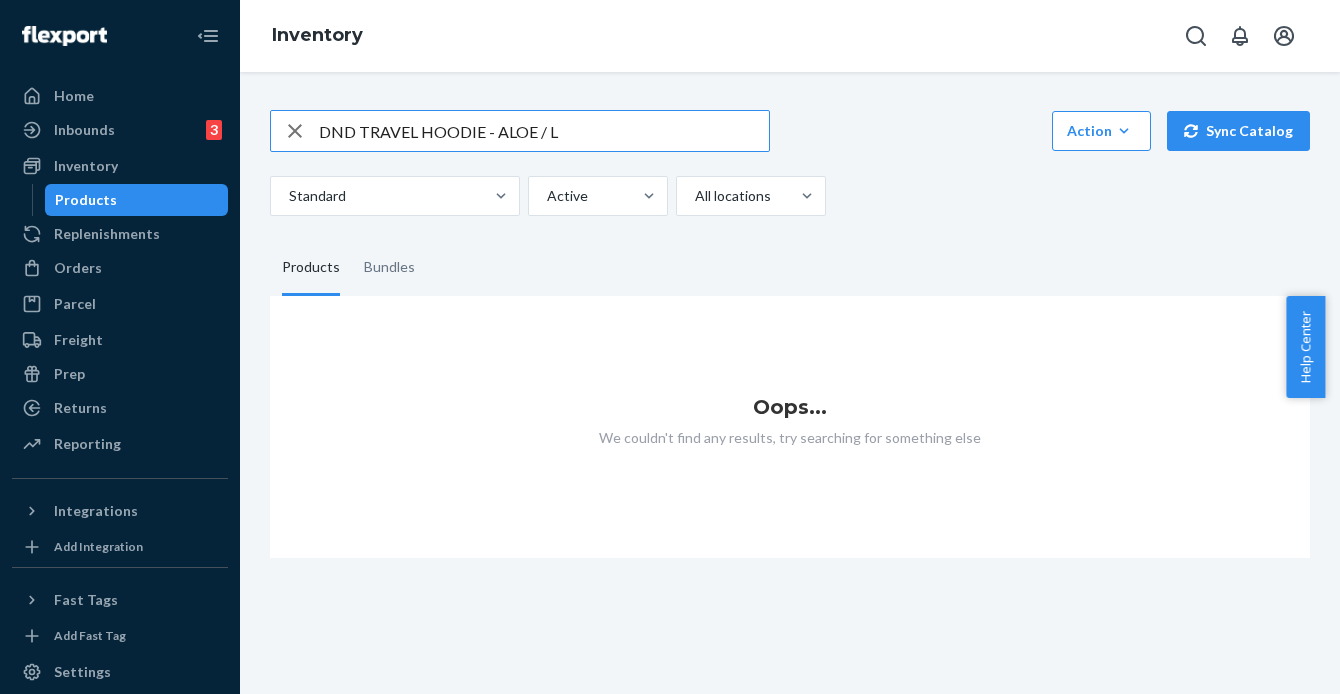 click on "DND TRAVEL HOODIE - ALOE / L" at bounding box center [544, 131] 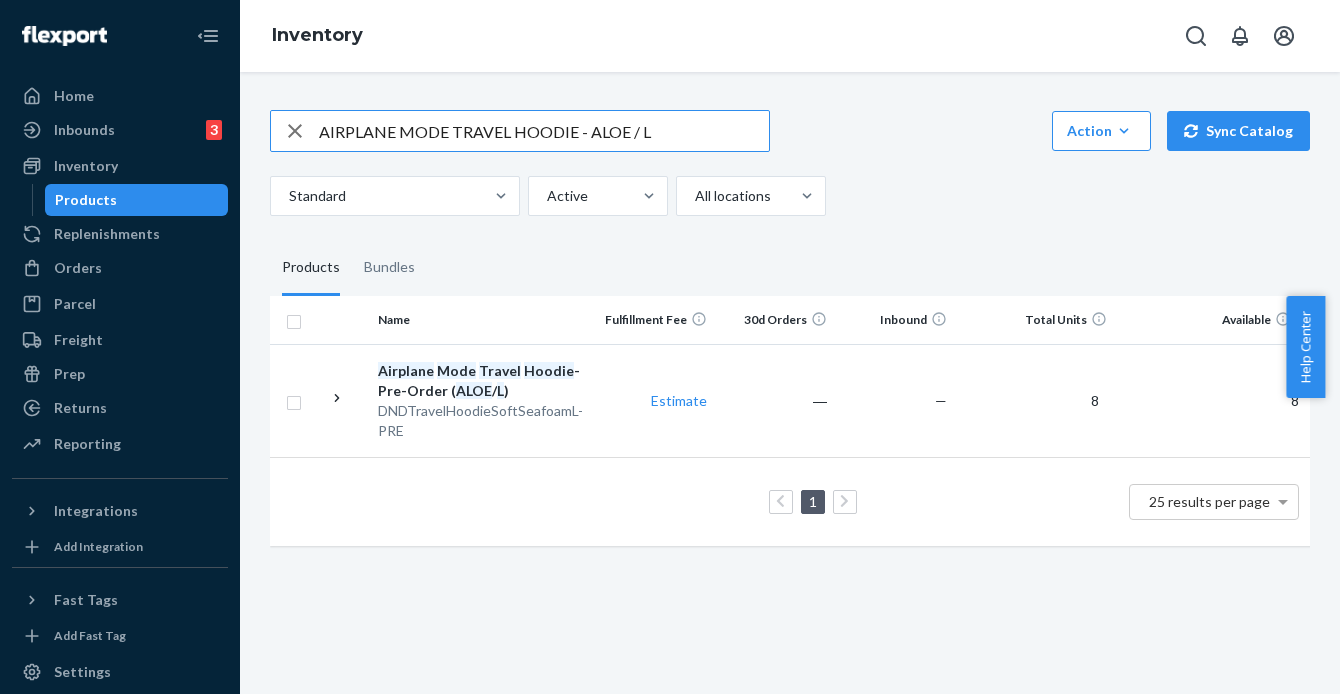 click on "AIRPLANE MODE TRAVEL HOODIE - ALOE / L" at bounding box center (544, 131) 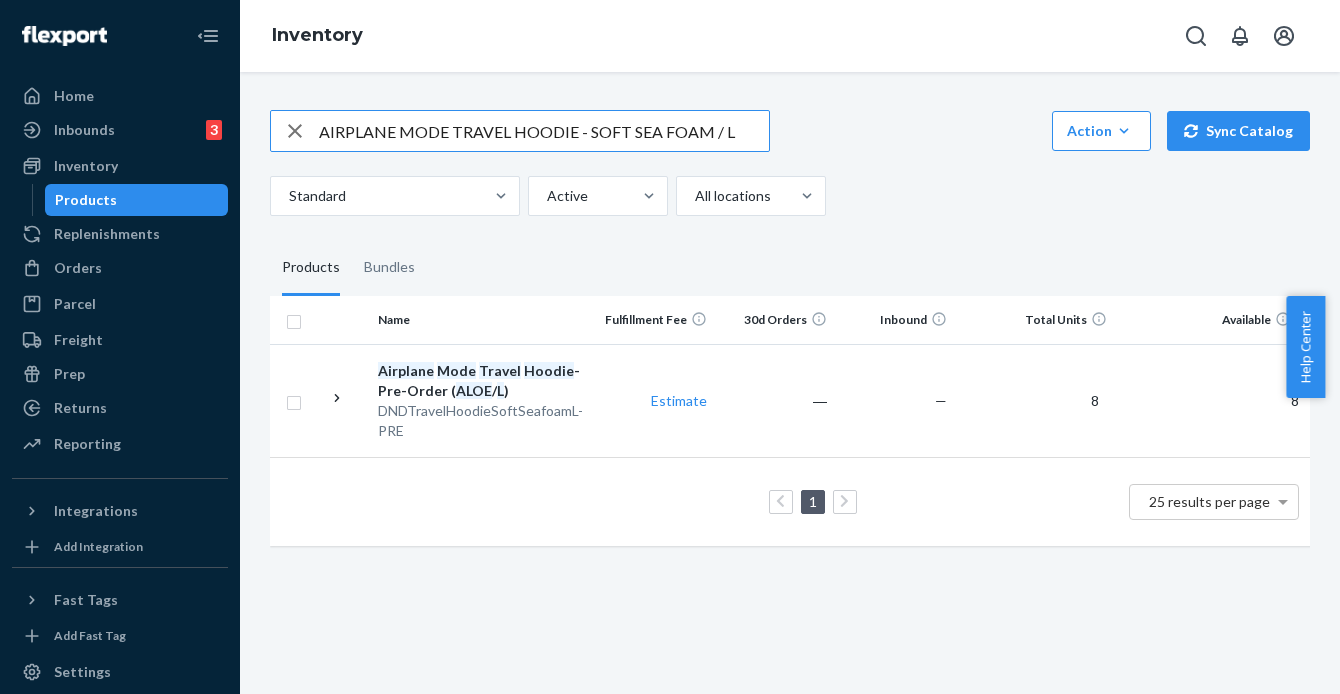 click on "AIRPLANE MODE TRAVEL HOODIE - SOFT SEA FOAM / L" at bounding box center (544, 131) 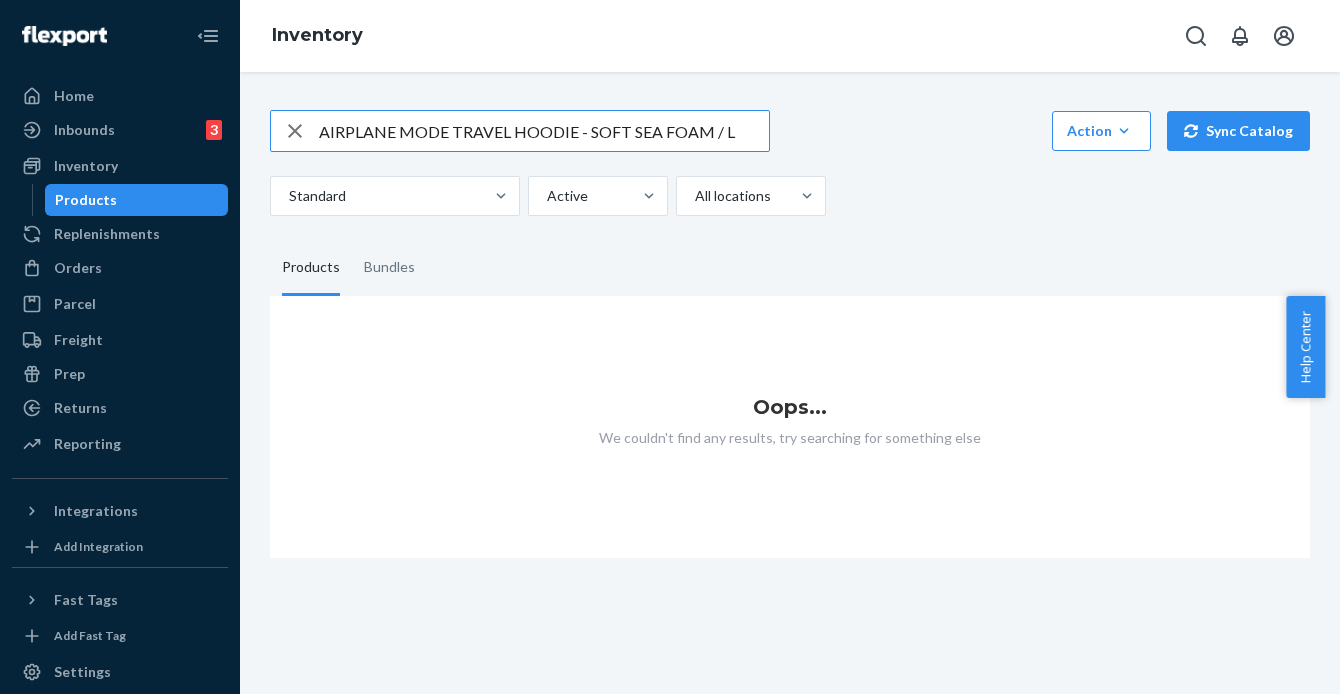 click on "AIRPLANE MODE TRAVEL HOODIE - SOFT SEA FOAM / L" at bounding box center (544, 131) 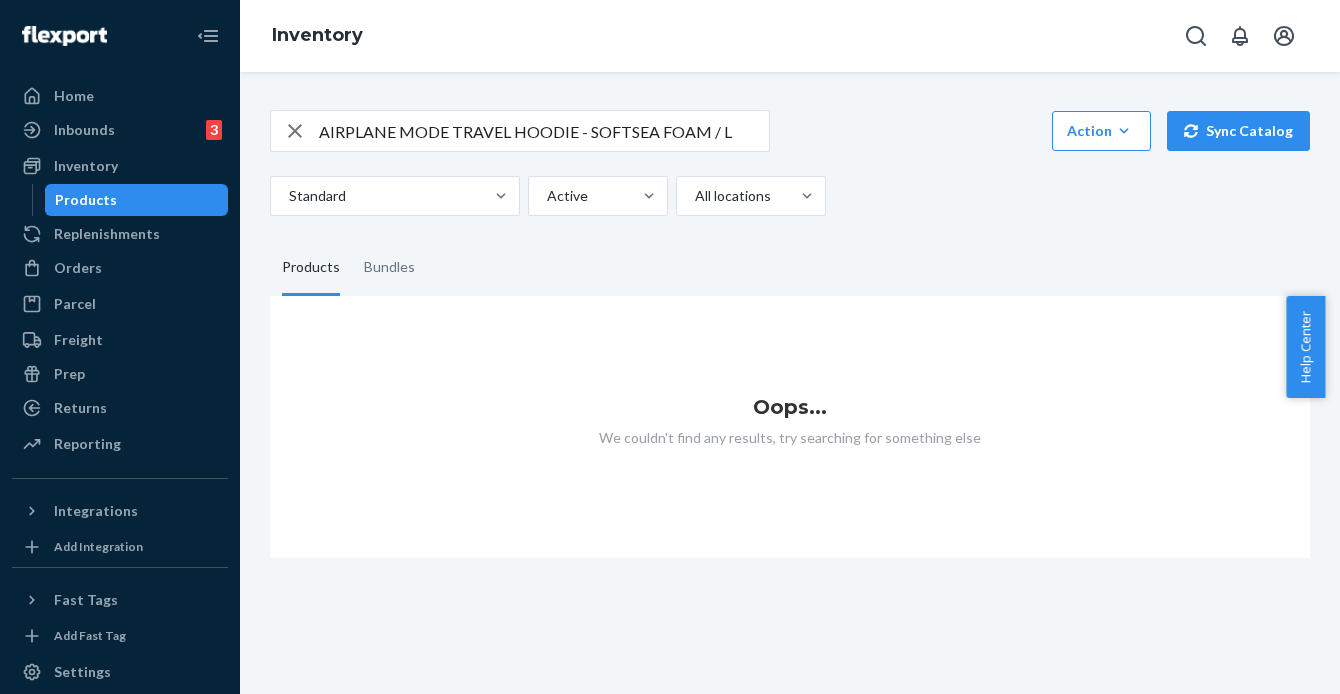 click on "AIRPLANE MODE TRAVEL HOODIE - SOFTSEA FOAM / L" at bounding box center (544, 131) 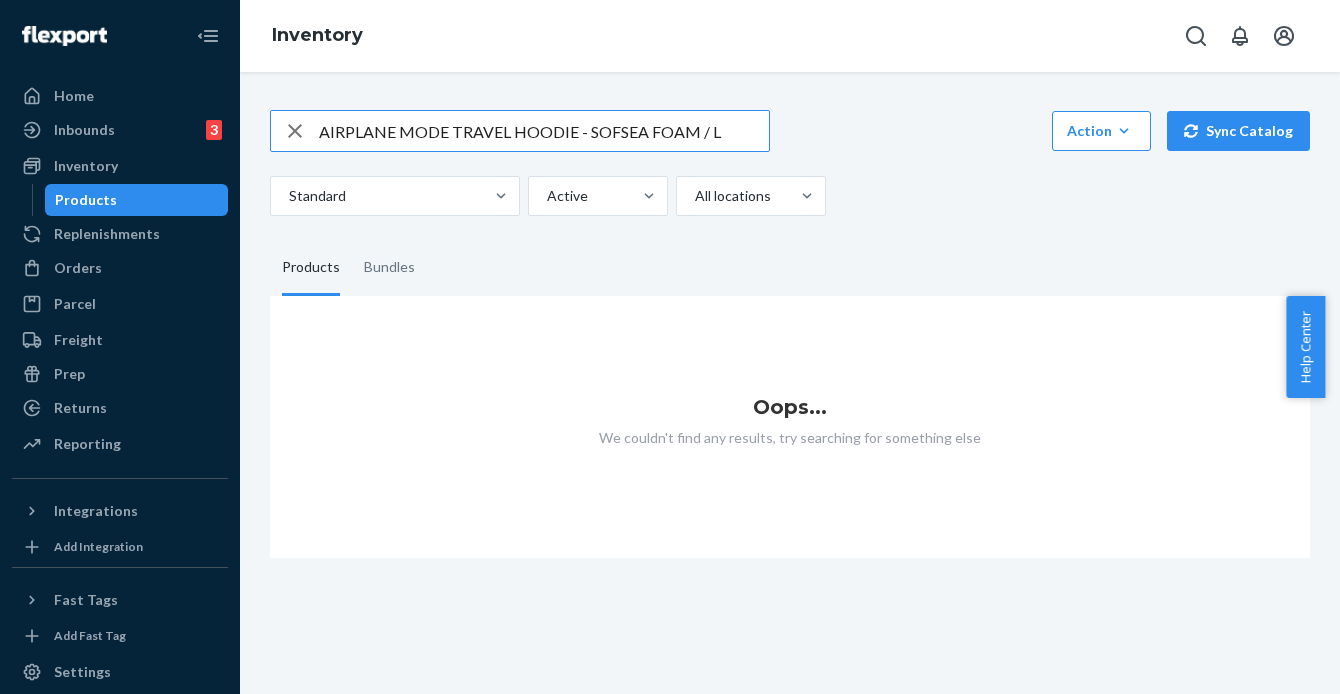 click on "AIRPLANE MODE TRAVEL HOODIE - SOFSEA FOAM / L" at bounding box center (544, 131) 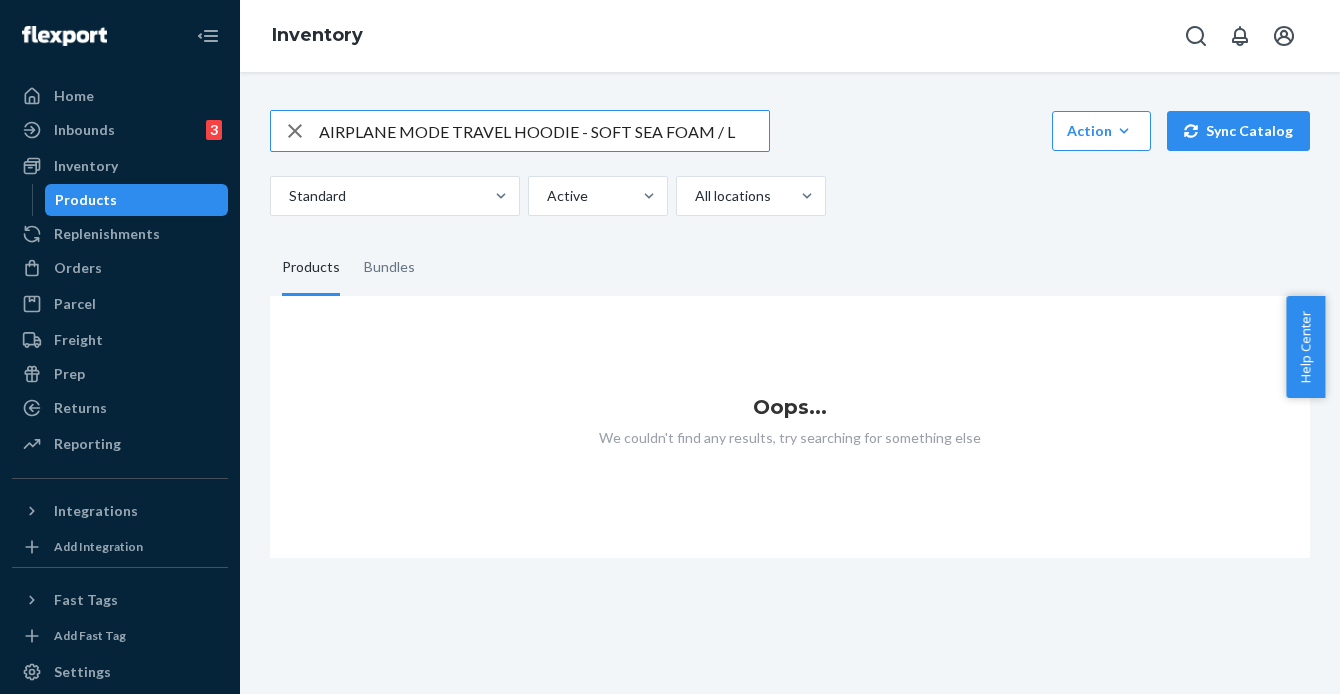 drag, startPoint x: 423, startPoint y: 132, endPoint x: 317, endPoint y: 133, distance: 106.004715 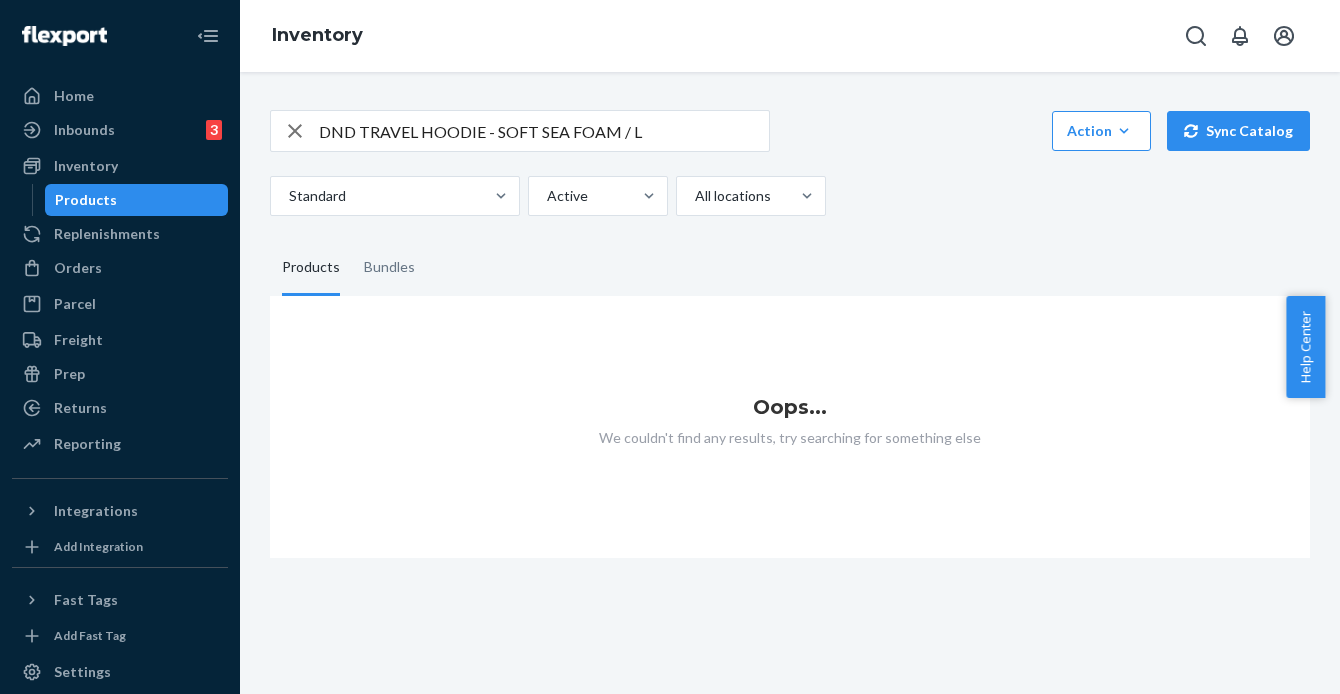 click on "DND TRAVEL HOODIE - SOFT SEA FOAM / L" at bounding box center (544, 131) 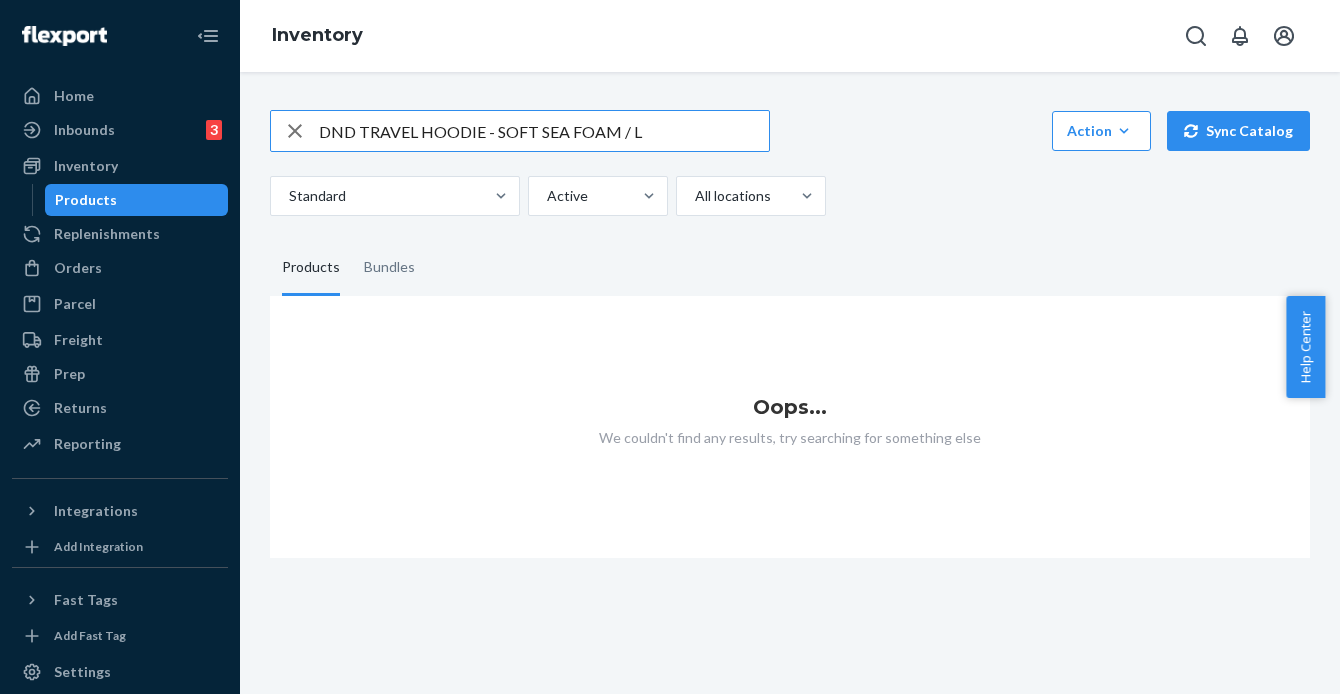 click on "DND TRAVEL HOODIE - SOFT SEA FOAM / L" at bounding box center (544, 131) 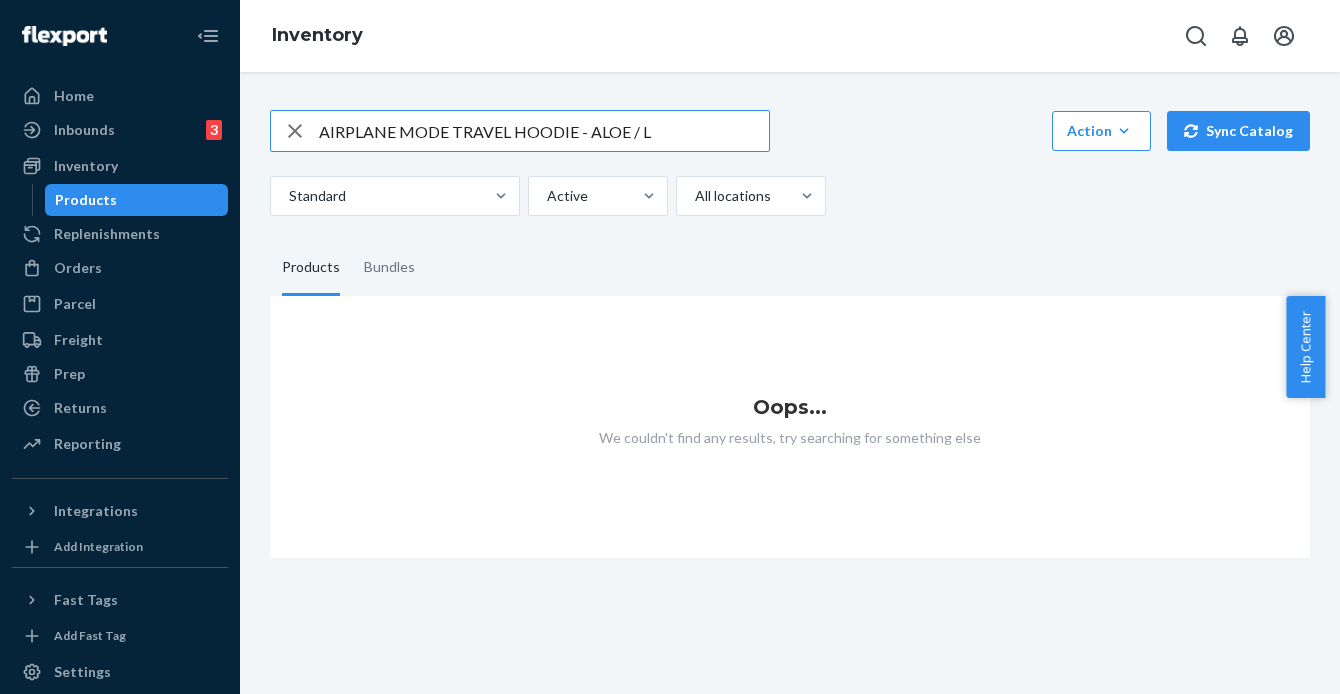 type on "AIRPLANE MODE TRAVEL HOODIE - ALOE / L" 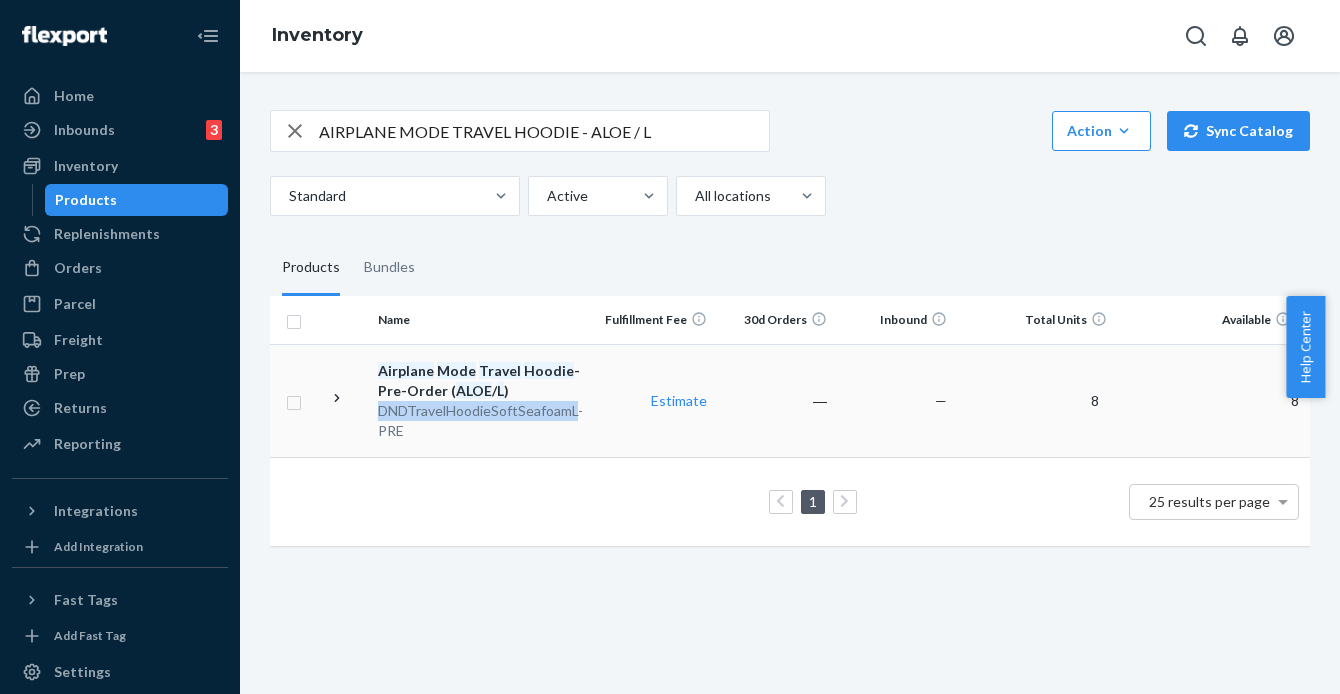 drag, startPoint x: 370, startPoint y: 410, endPoint x: 573, endPoint y: 410, distance: 203 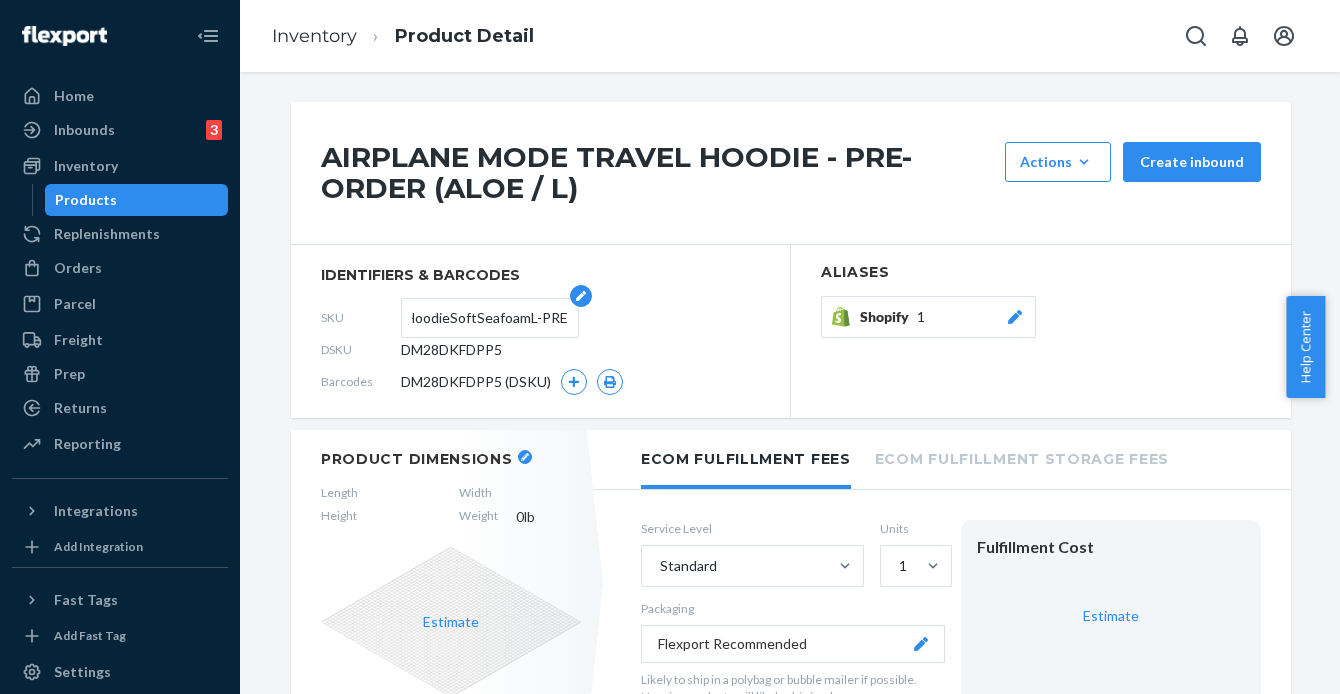scroll, scrollTop: 0, scrollLeft: 79, axis: horizontal 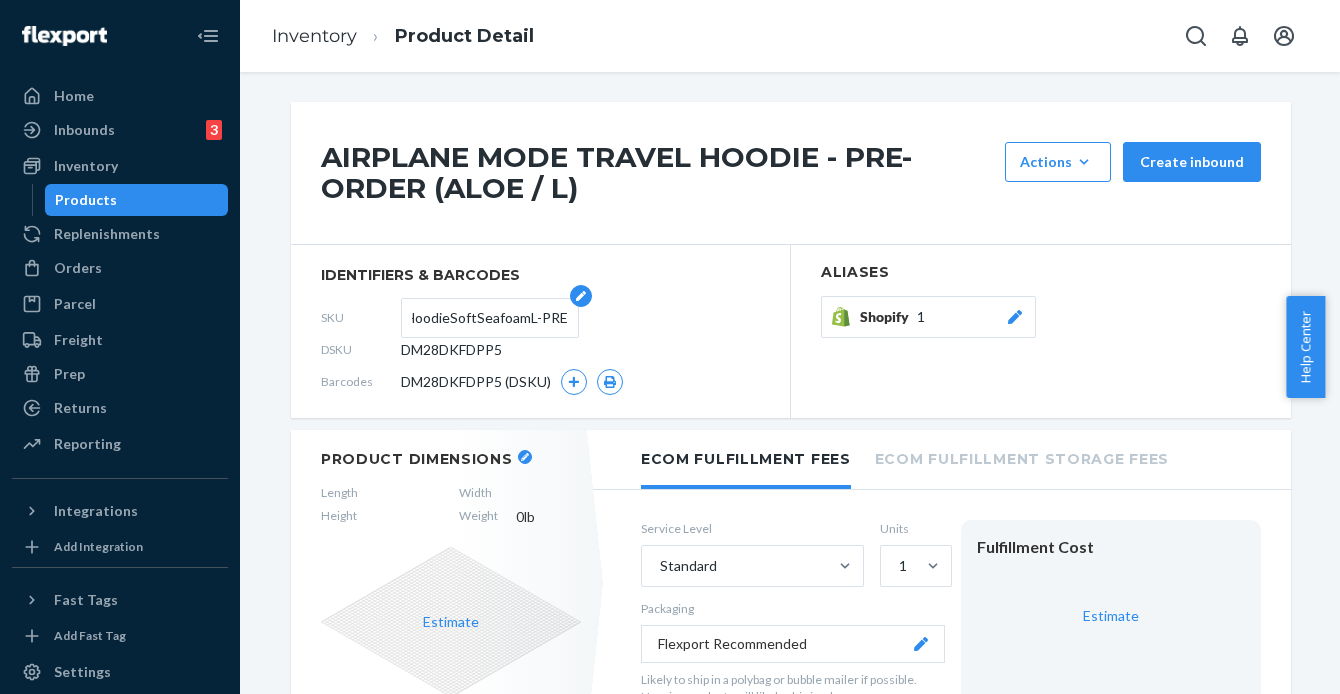 drag, startPoint x: 390, startPoint y: 319, endPoint x: 546, endPoint y: 322, distance: 156.02884 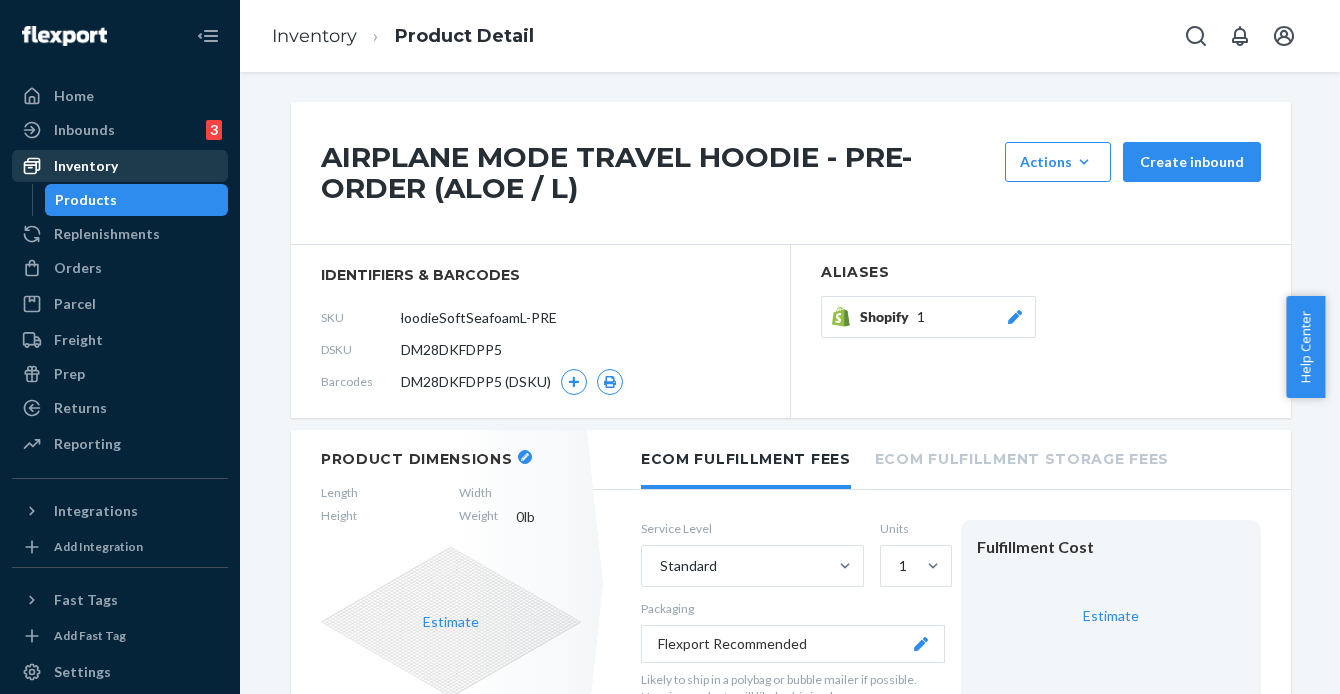 click on "Inventory" at bounding box center (120, 166) 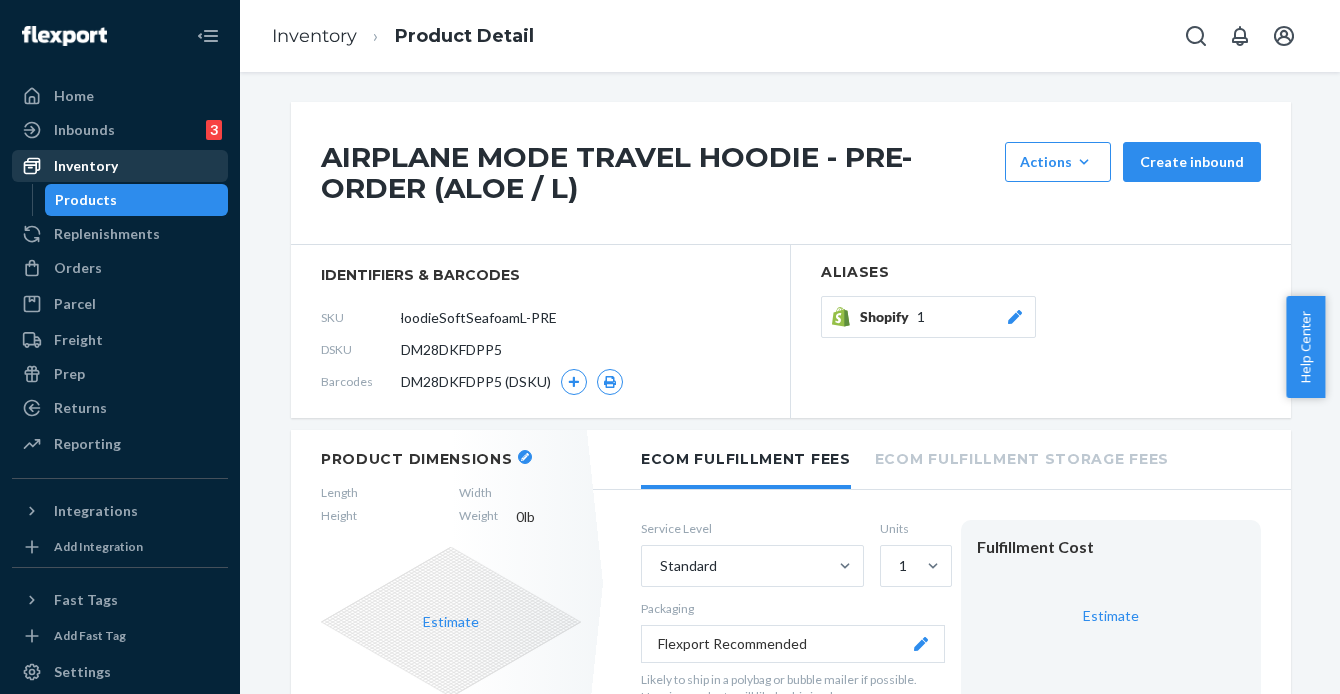 scroll, scrollTop: 0, scrollLeft: 0, axis: both 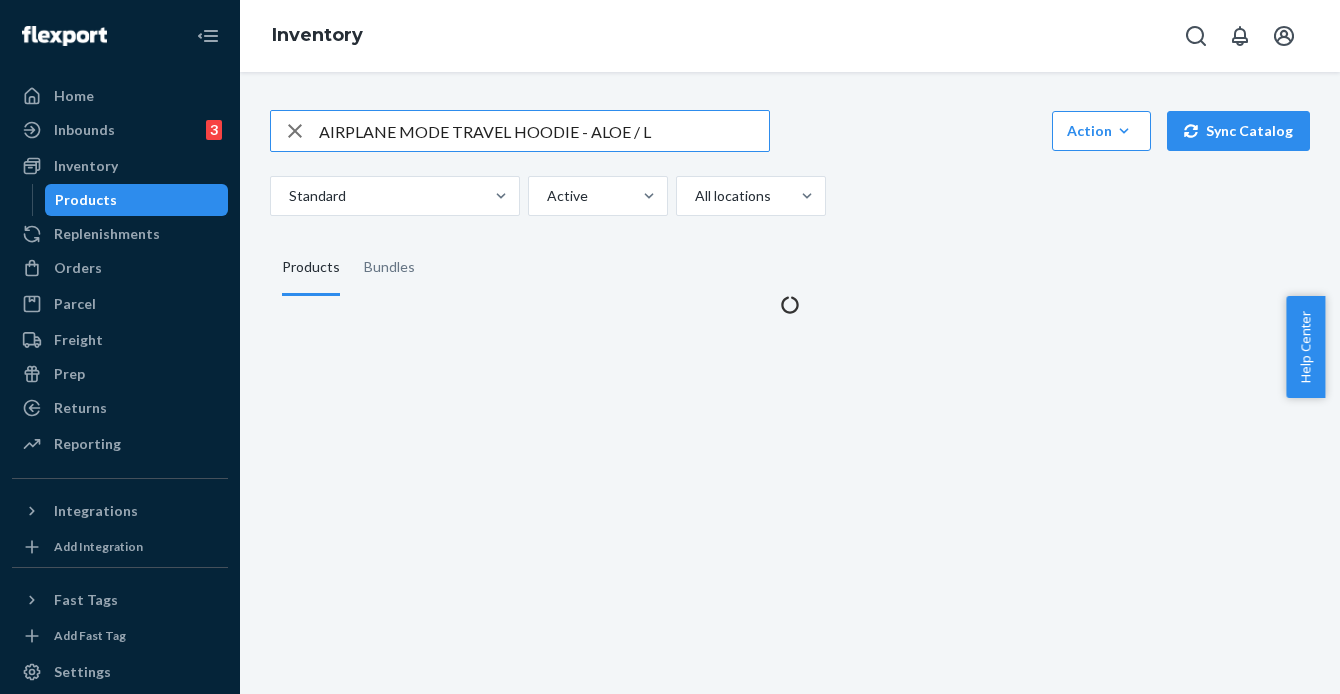 click on "AIRPLANE MODE TRAVEL HOODIE - ALOE / L" at bounding box center [544, 131] 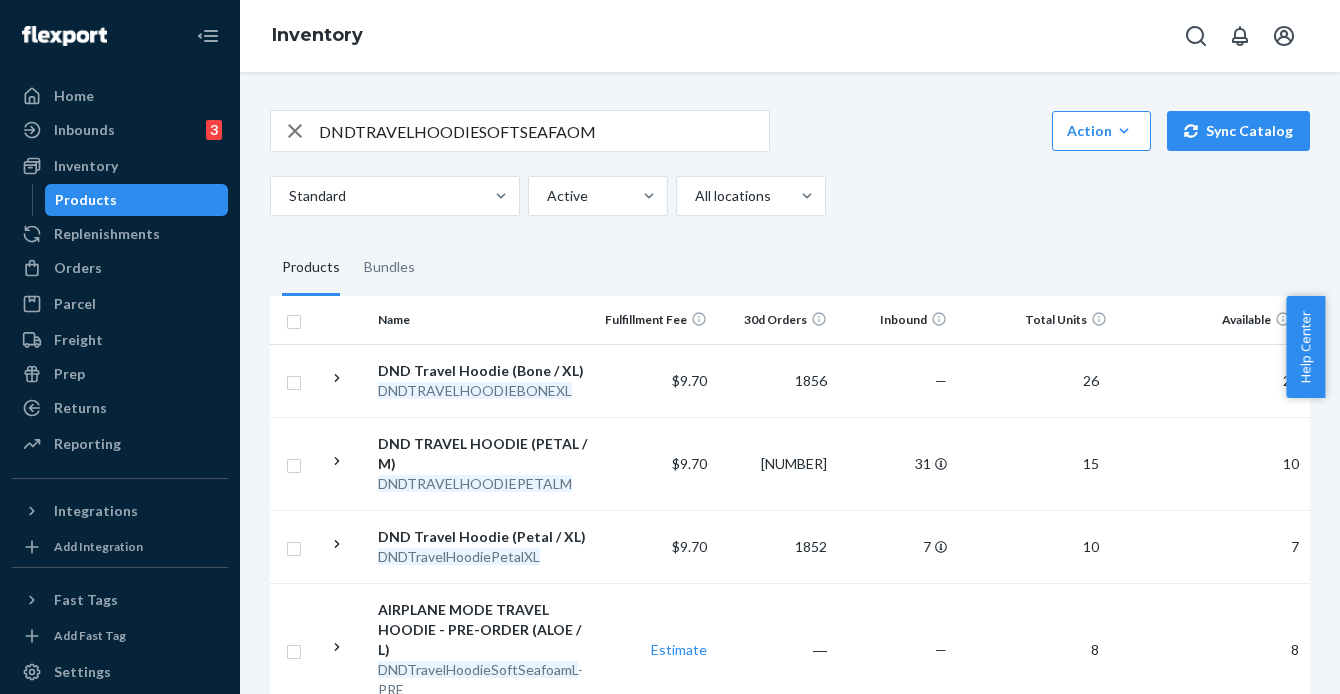 click on "DNDTRAVELHOODIESOFTSEAFAOM" at bounding box center [544, 131] 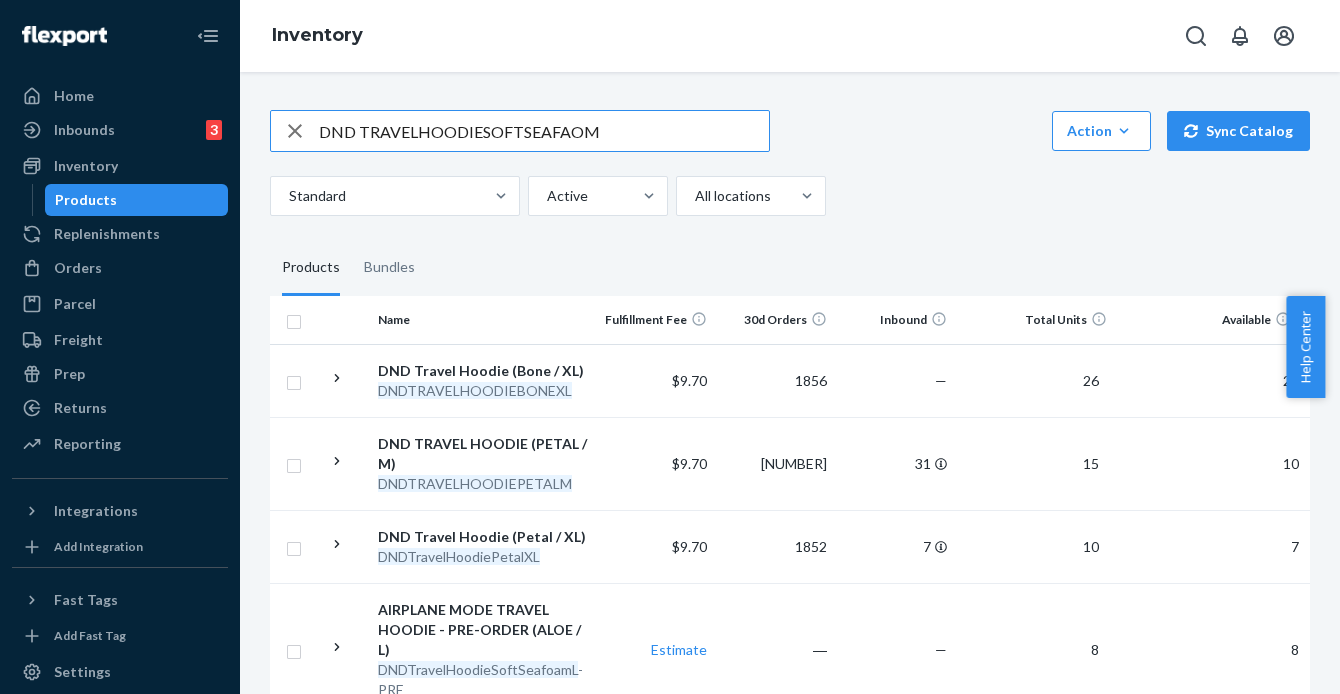click on "DND TRAVELHOODIESOFTSEAFAOM" at bounding box center (544, 131) 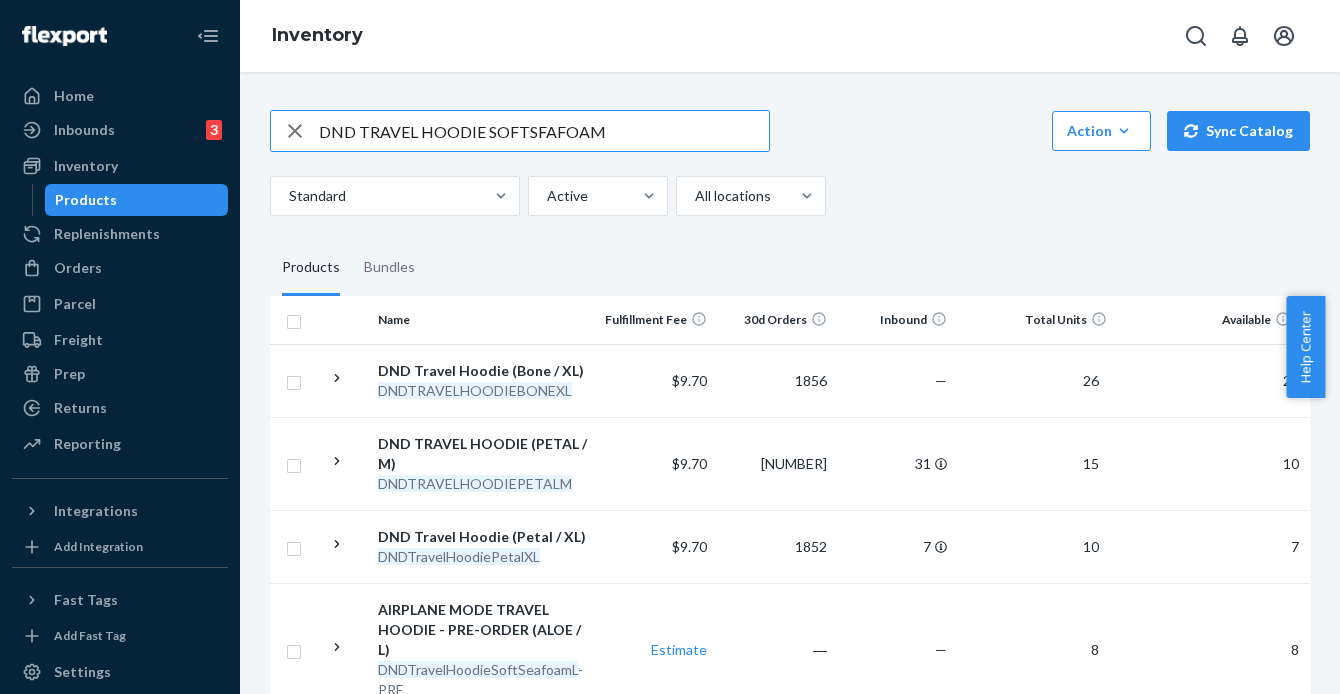 click on "DND TRAVEL HOODIE SOFTSFAFOAM" at bounding box center (544, 131) 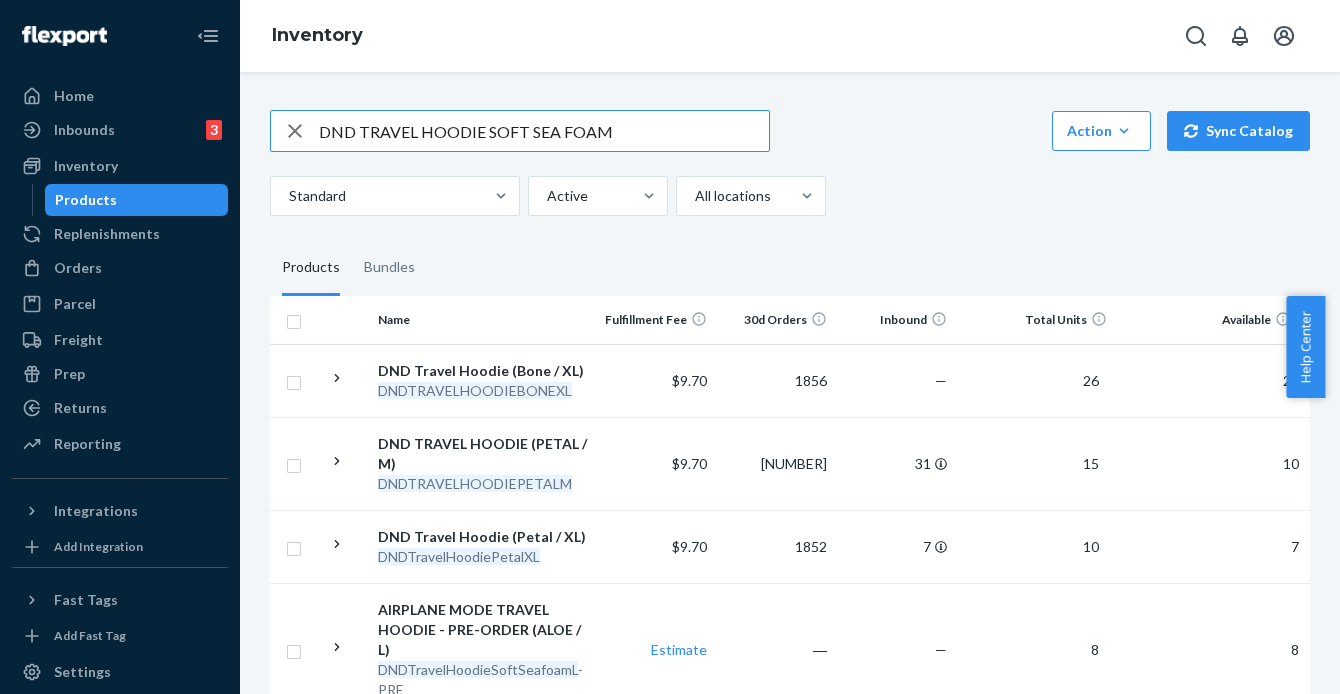 click on "DND TRAVEL HOODIE SOFT SEA FOAM" at bounding box center [544, 131] 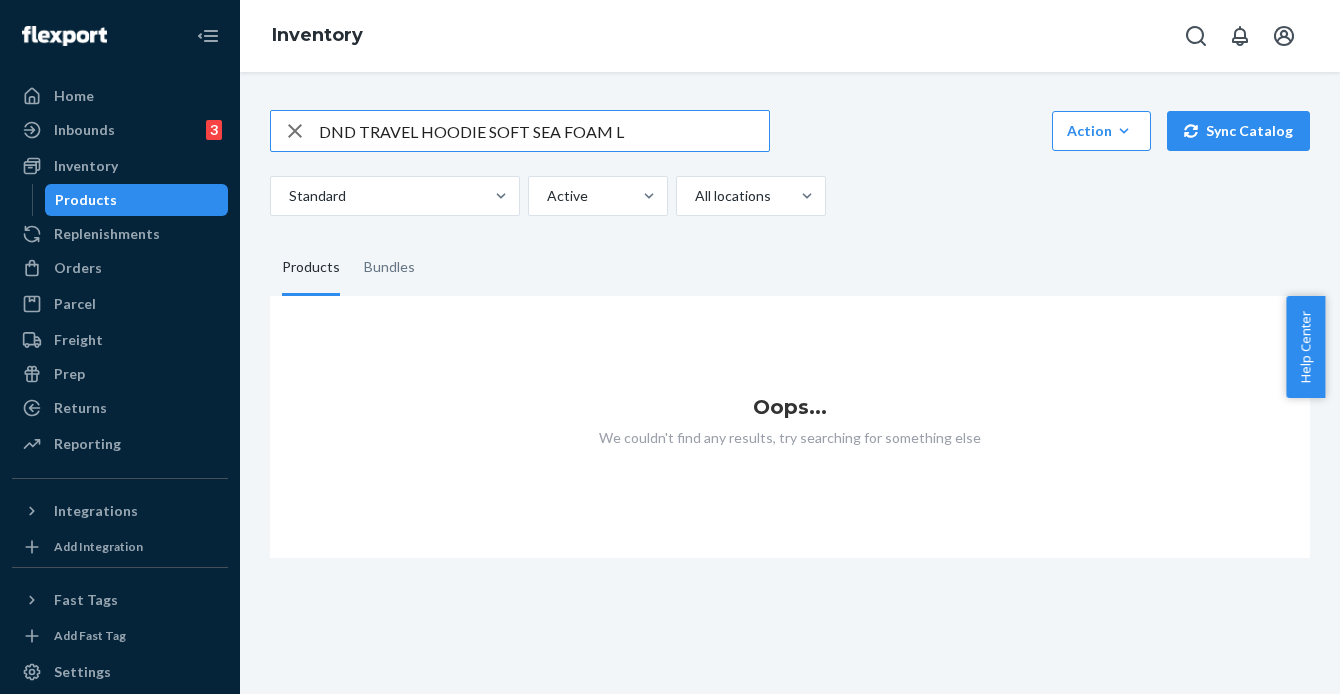 click on "DND TRAVEL HOODIE SOFT SEA FOAM L" at bounding box center (544, 131) 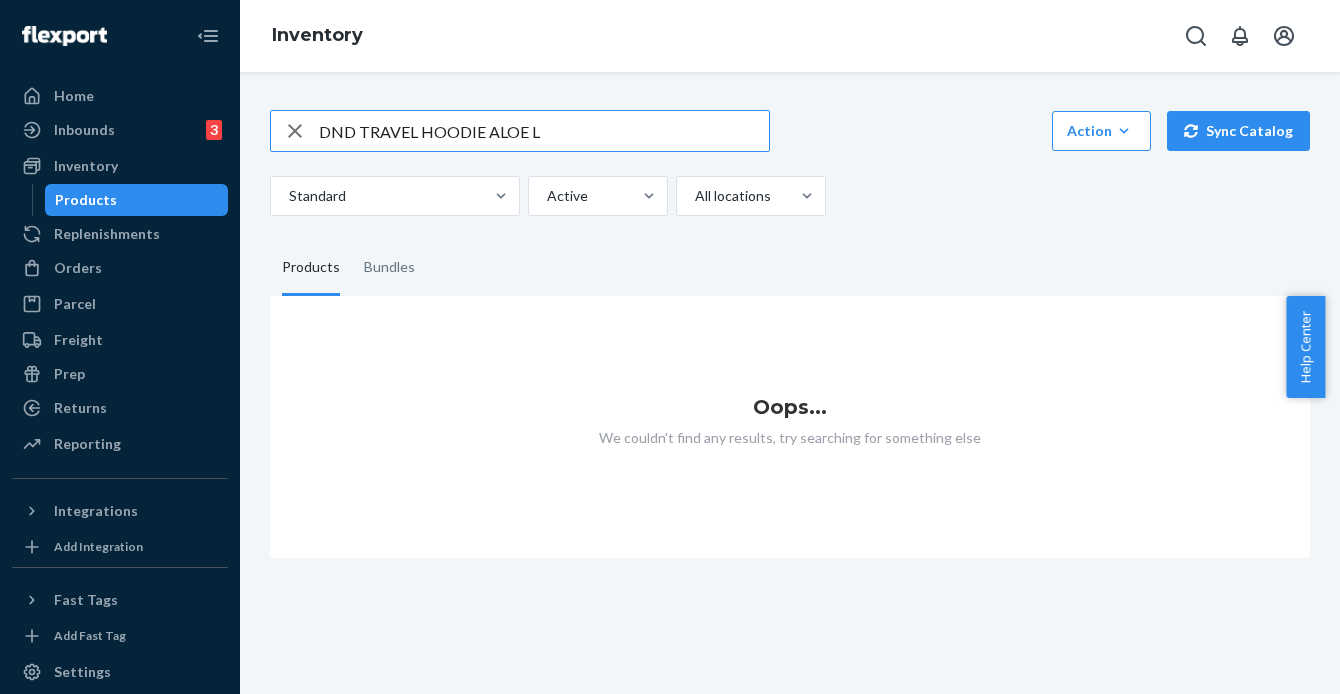 click on "DND TRAVEL HOODIE ALOE L" at bounding box center [544, 131] 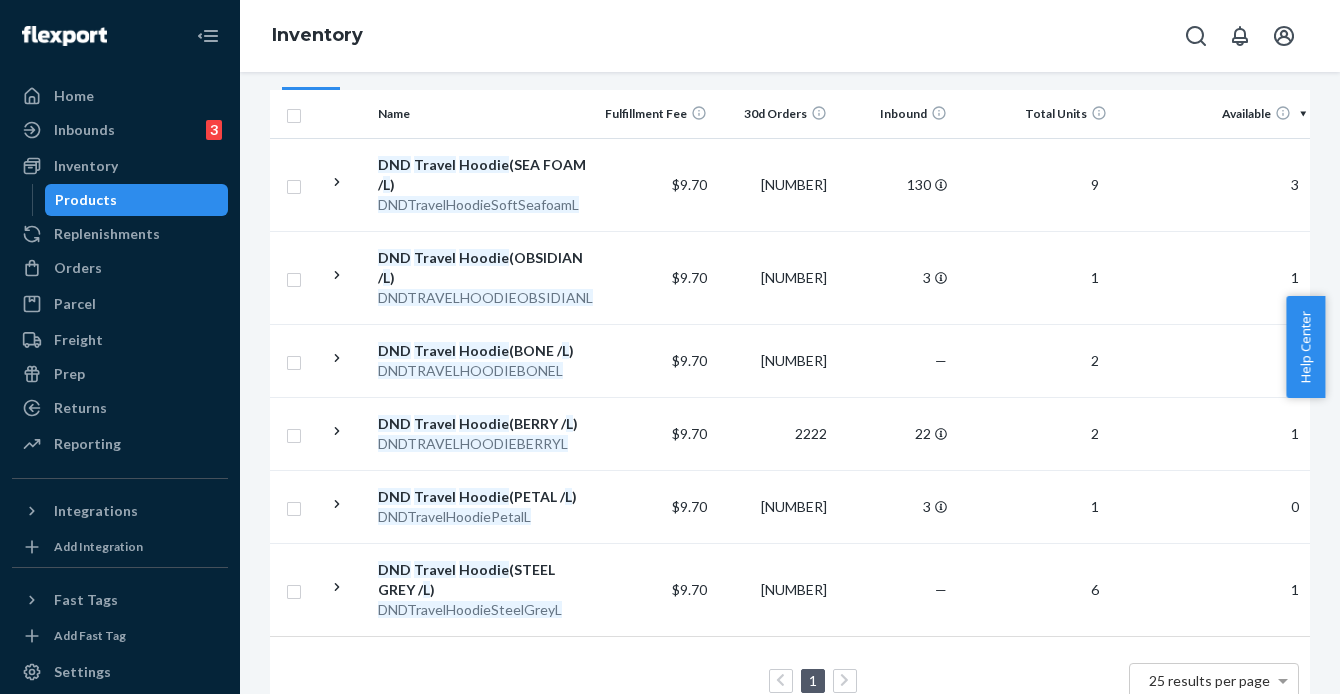 scroll, scrollTop: 231, scrollLeft: 0, axis: vertical 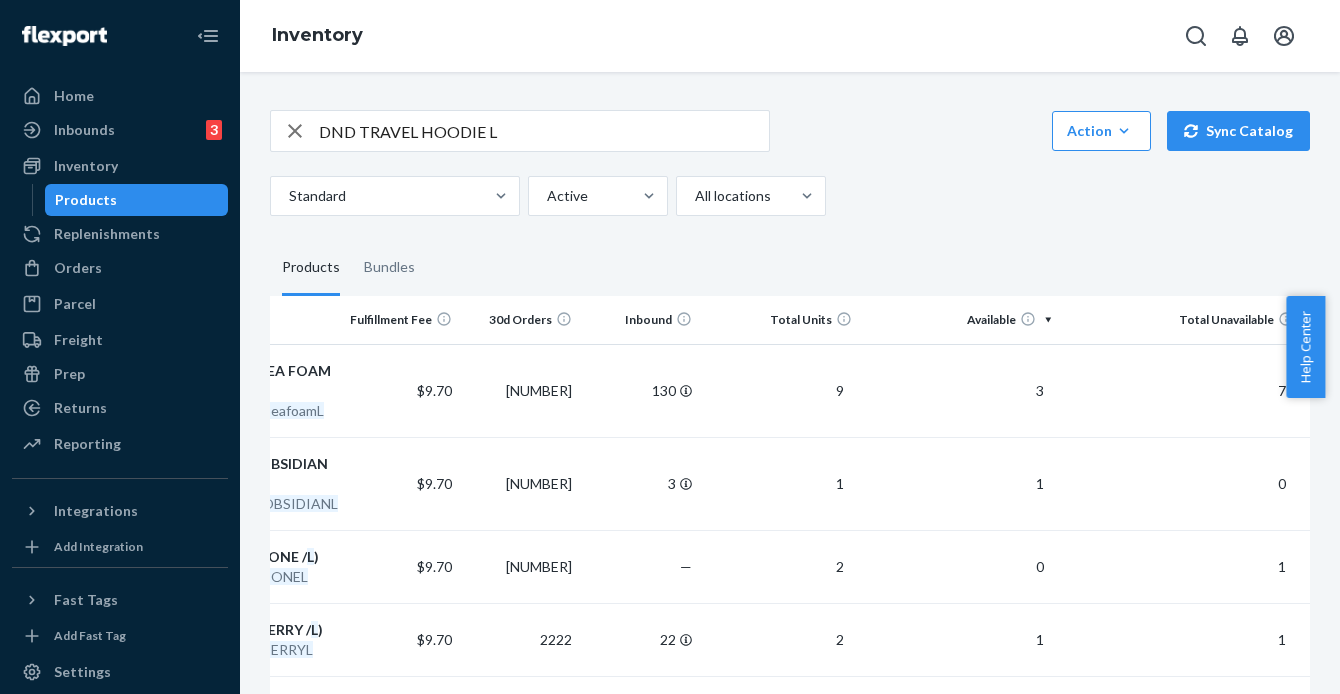 click on "DND TRAVEL HOODIE L" at bounding box center [544, 131] 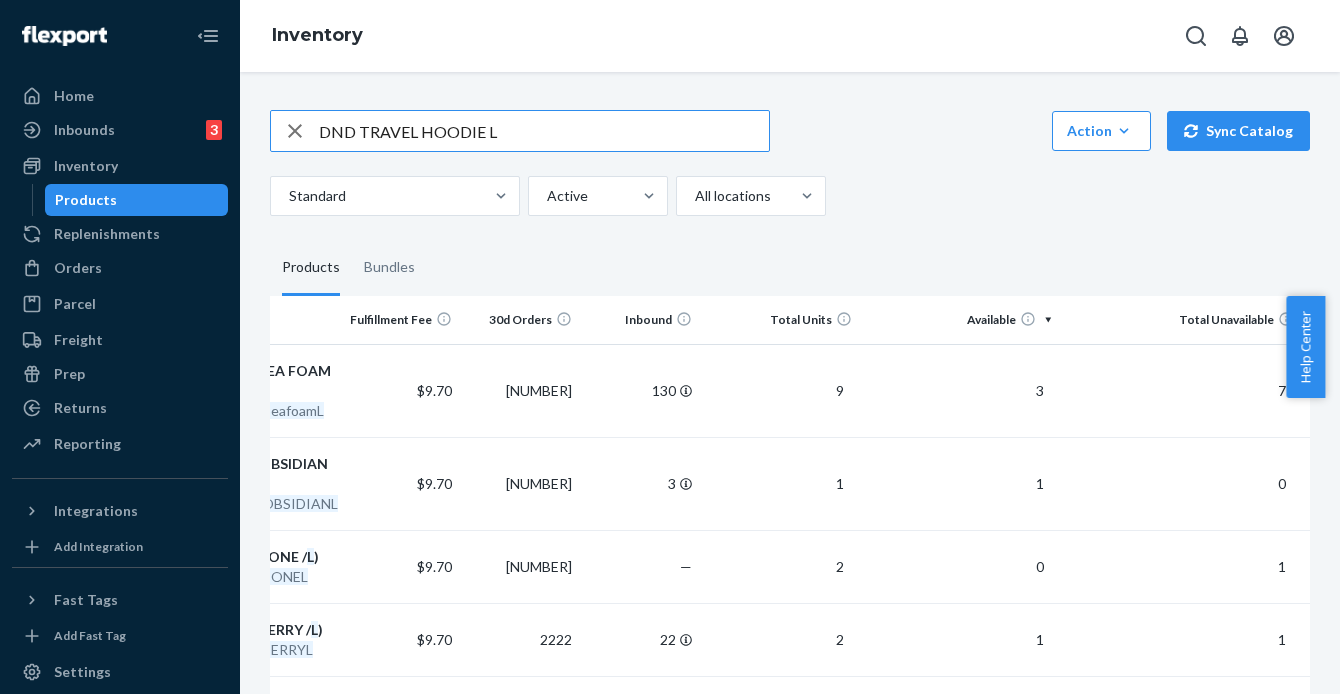 click on "DND TRAVEL HOODIE L" at bounding box center [544, 131] 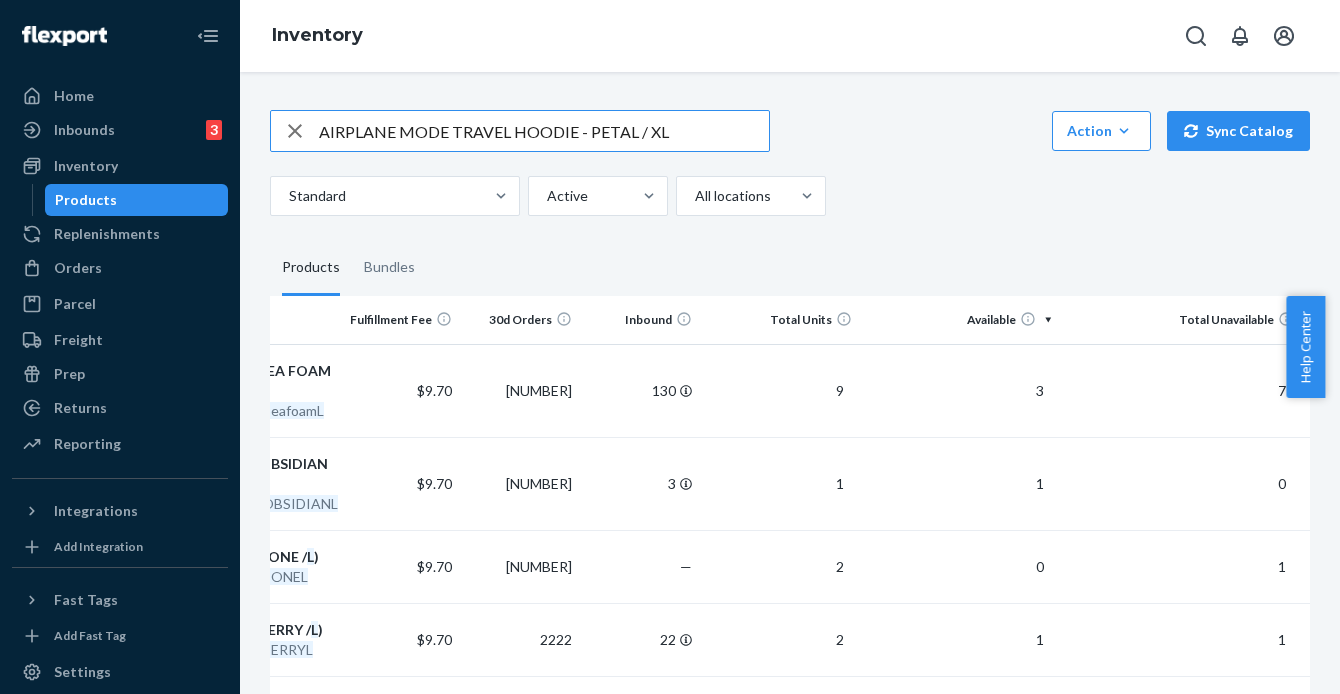 drag, startPoint x: 425, startPoint y: 135, endPoint x: 310, endPoint y: 140, distance: 115.10864 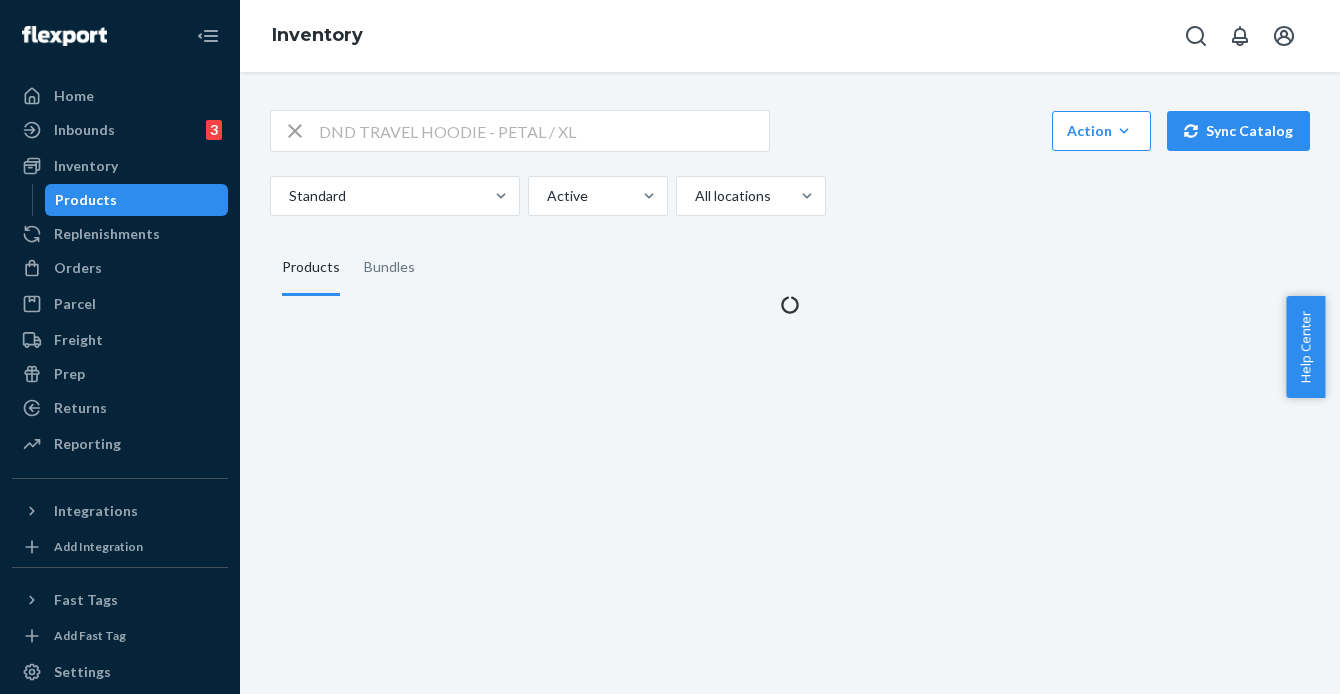 scroll, scrollTop: 0, scrollLeft: 0, axis: both 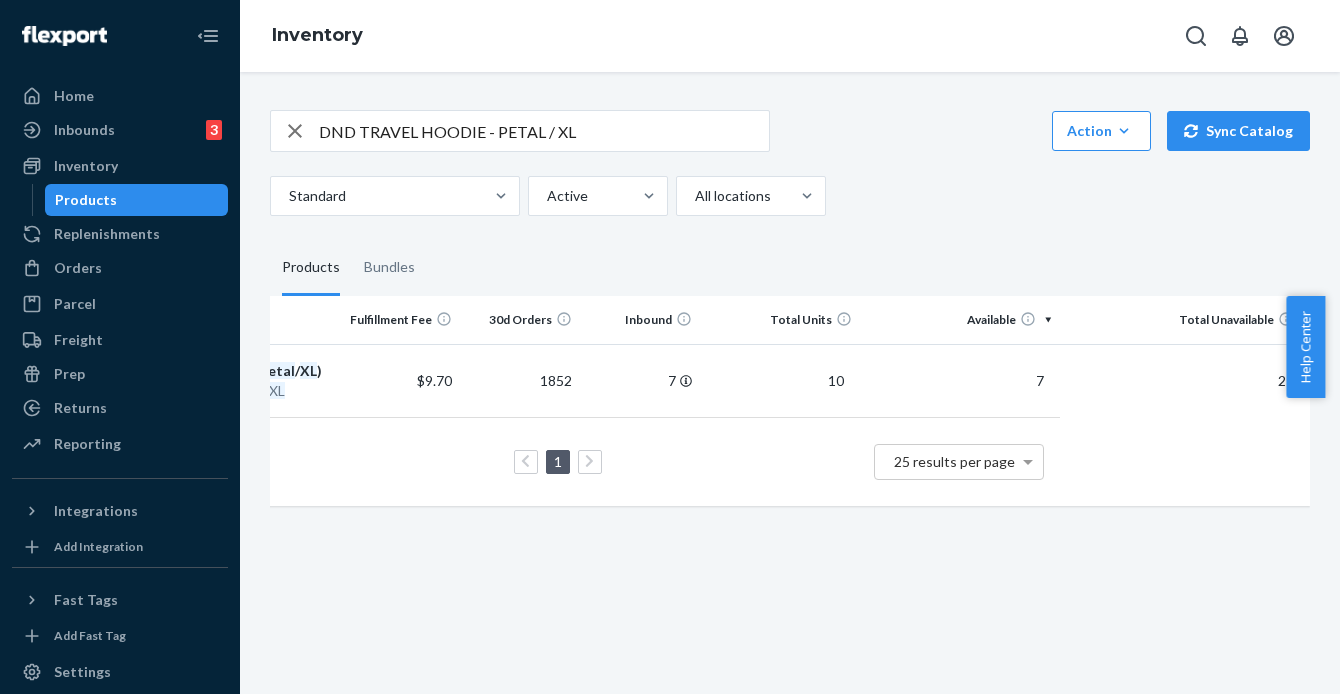click on "DND TRAVEL HOODIE - PETAL / XL" at bounding box center (544, 131) 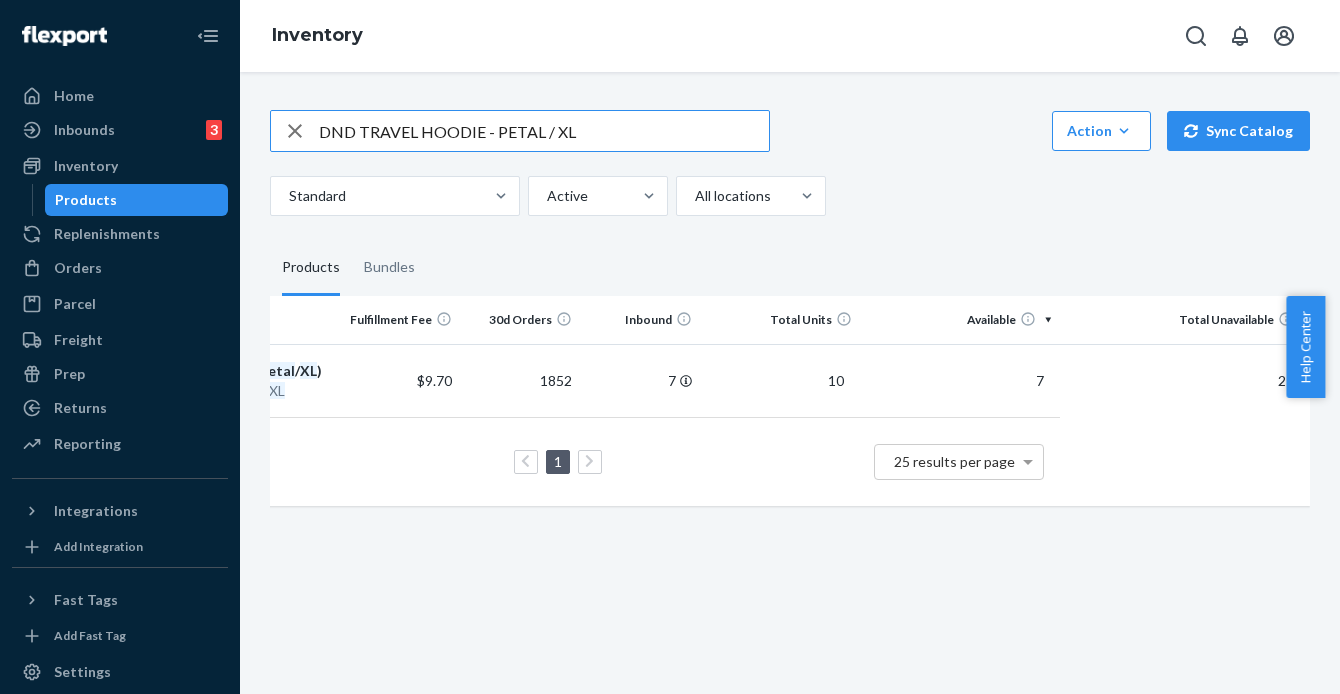click on "DND TRAVEL HOODIE - PETAL / XL" at bounding box center (544, 131) 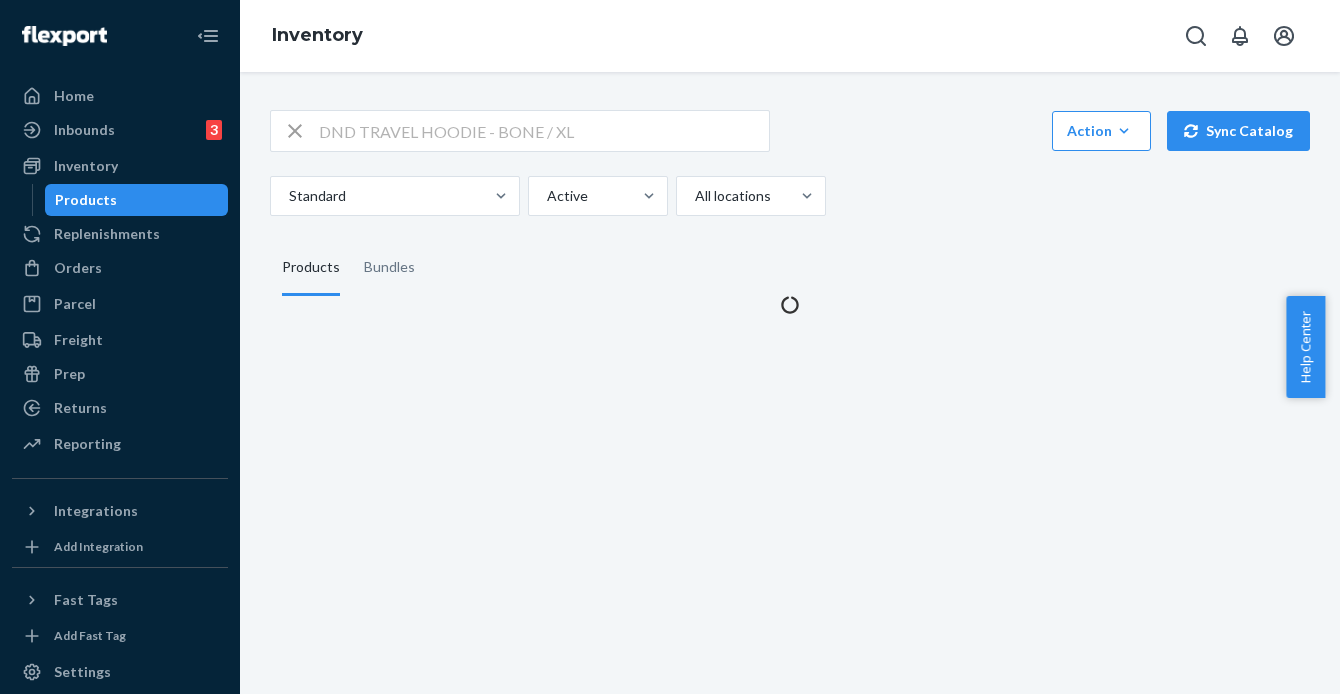 scroll, scrollTop: 0, scrollLeft: 0, axis: both 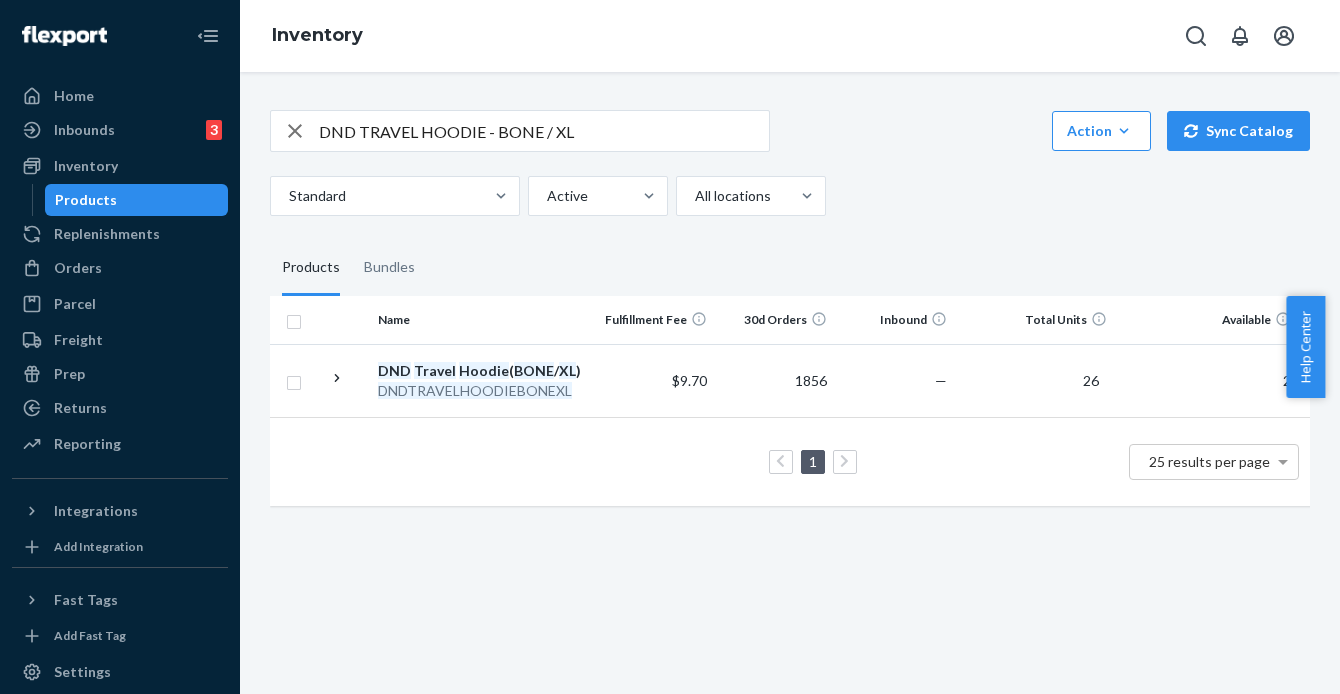 click on "DND TRAVEL HOODIE - BONE / XL" at bounding box center [544, 131] 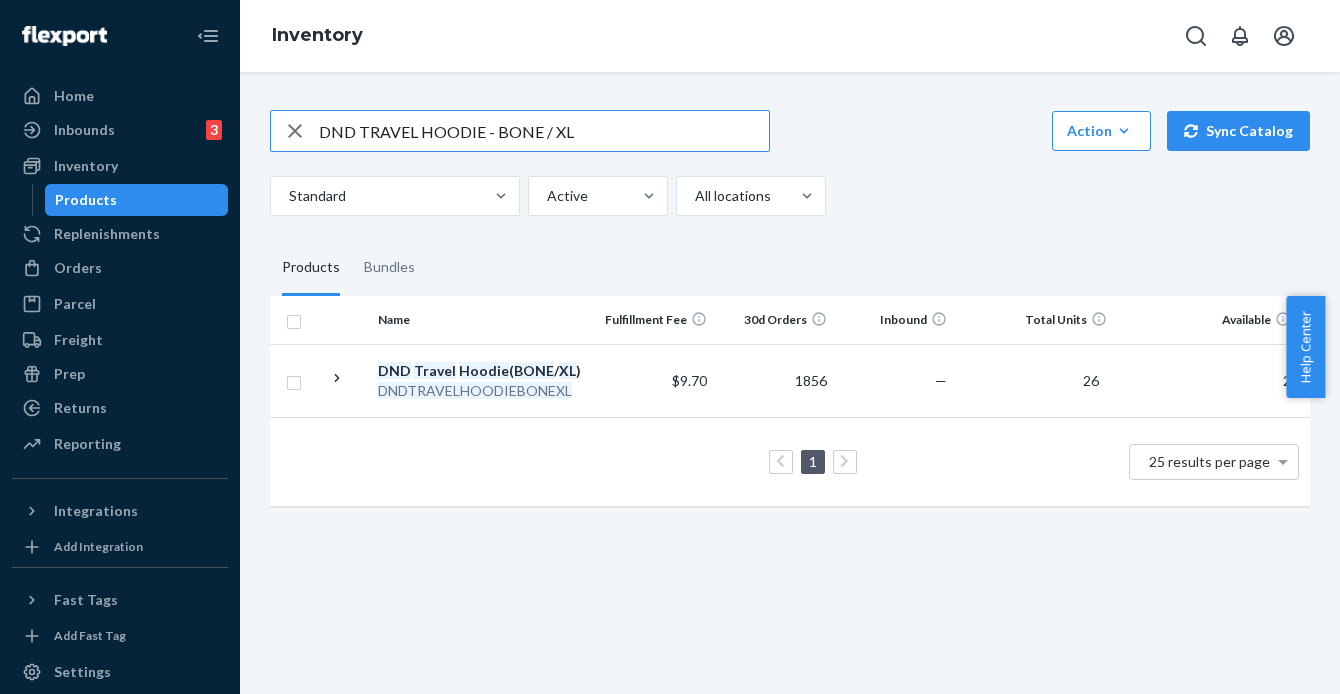 click on "DND TRAVEL HOODIE - BONE / XL" at bounding box center [544, 131] 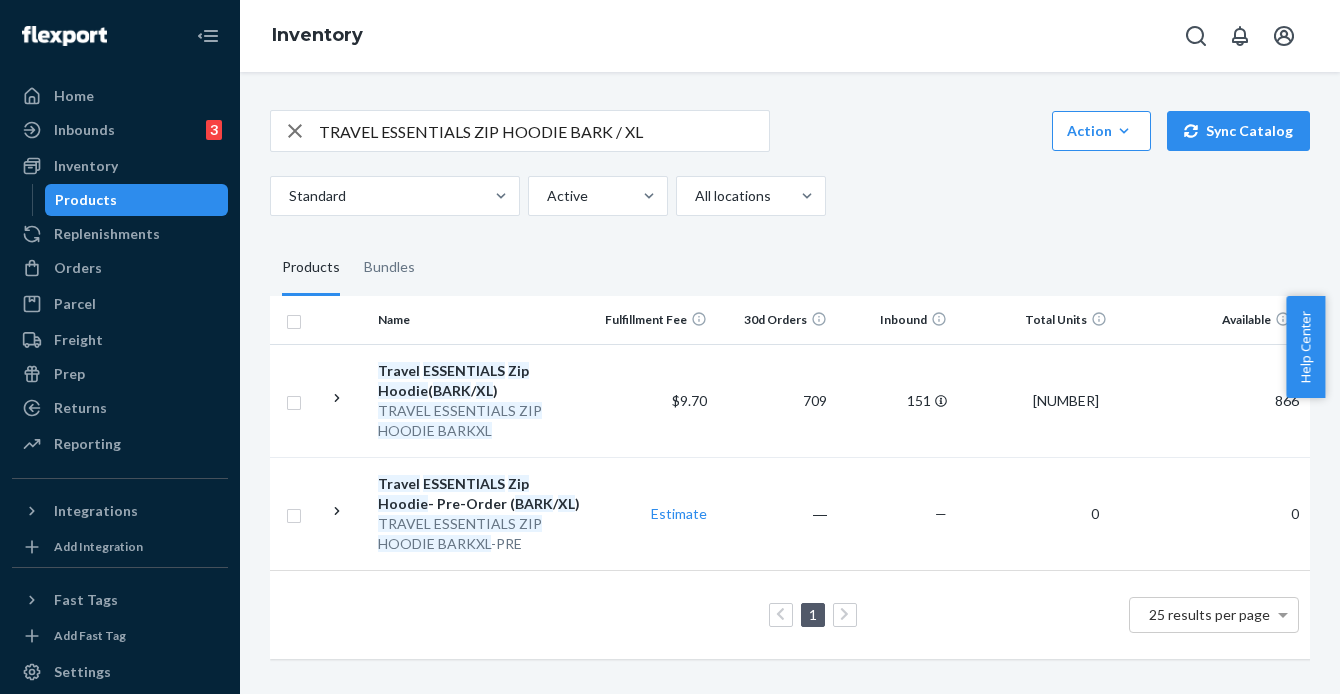 click on "TRAVEL ESSENTIALS ZIP HOODIE BARK / XL" at bounding box center (544, 131) 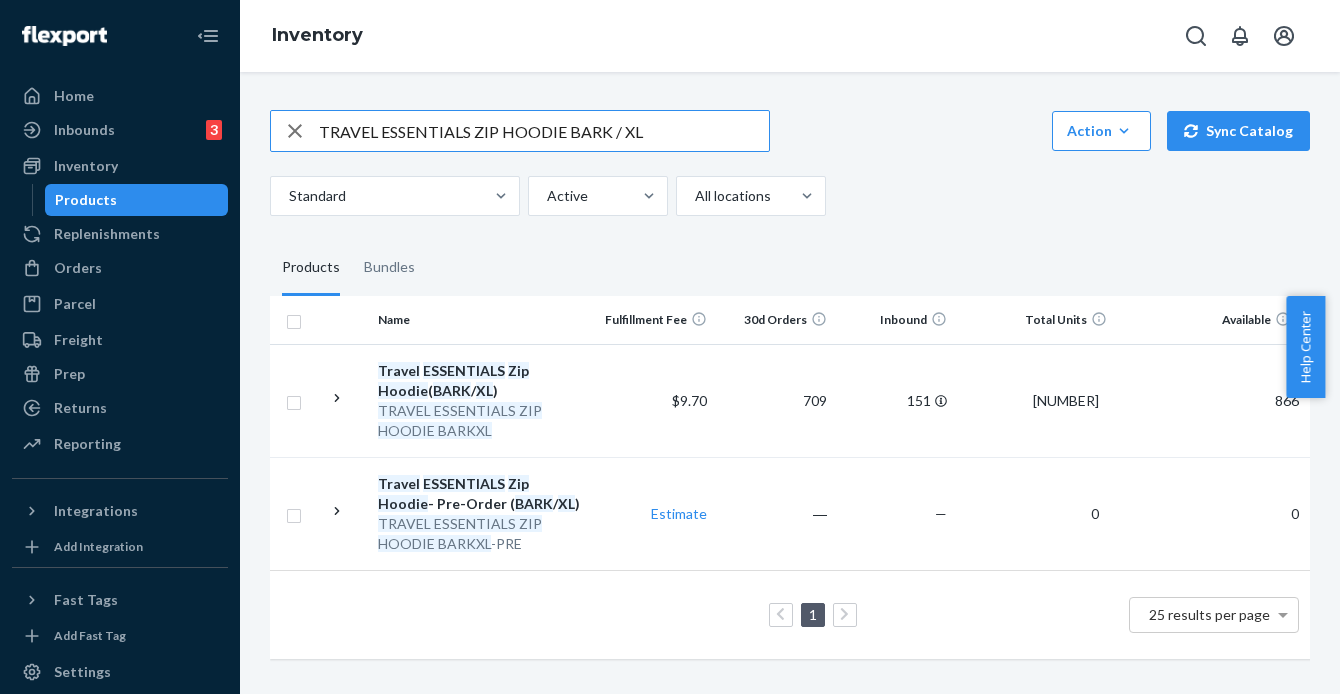click on "TRAVEL ESSENTIALS ZIP HOODIE BARK / XL" at bounding box center (544, 131) 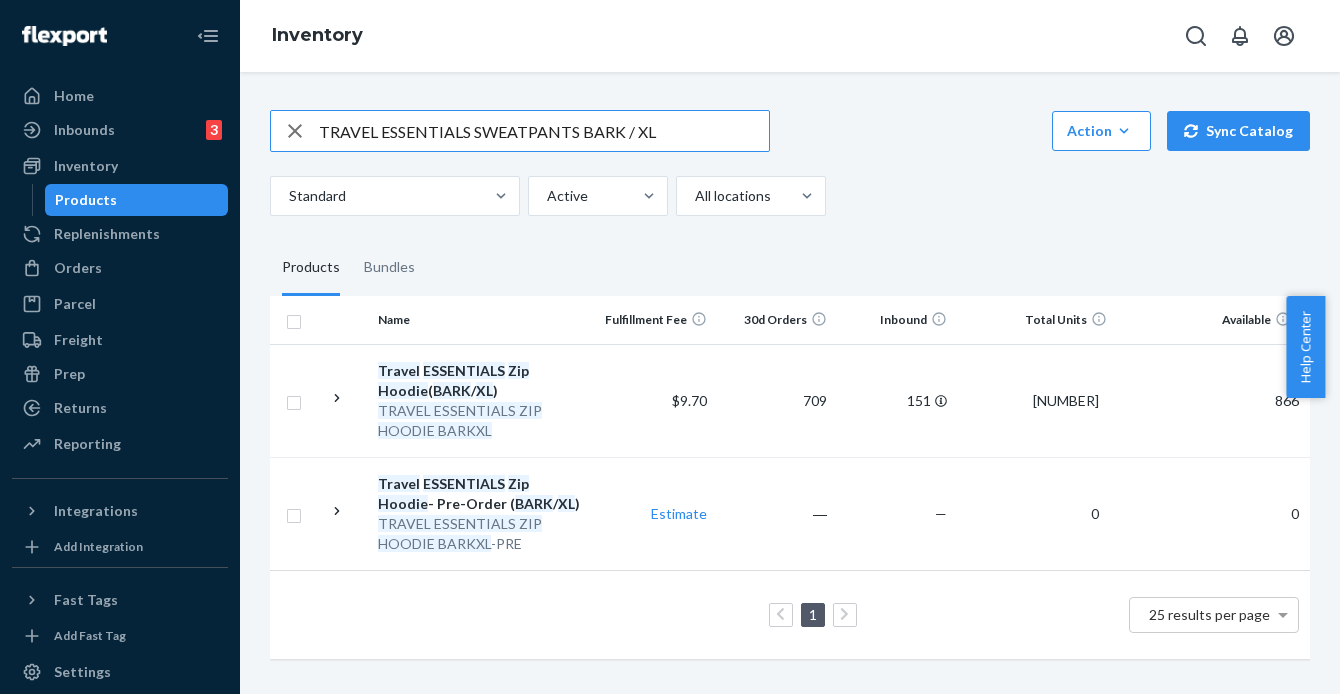 type on "TRAVEL ESSENTIALS SWEATPANTS BARK / XL" 